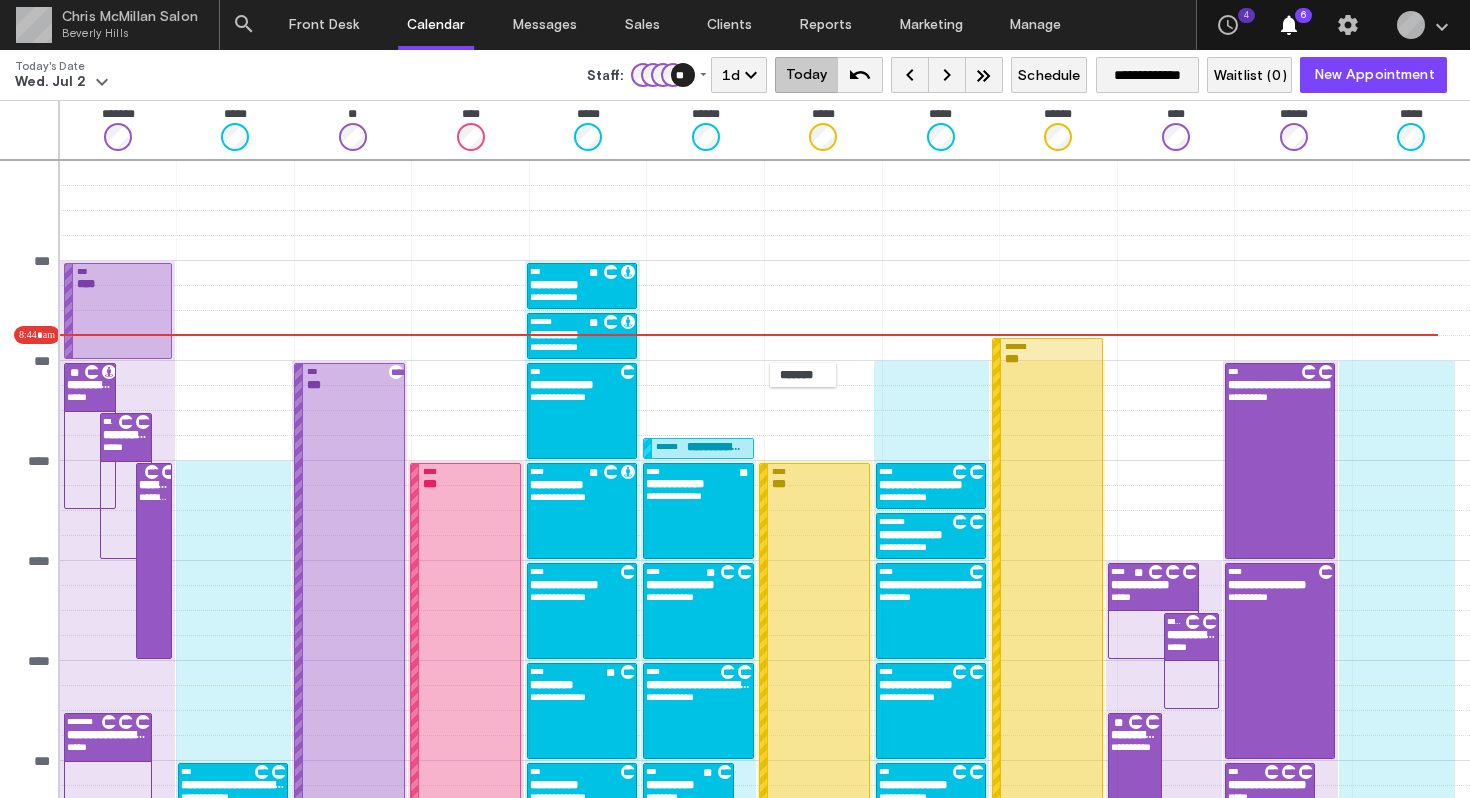 scroll, scrollTop: 0, scrollLeft: 0, axis: both 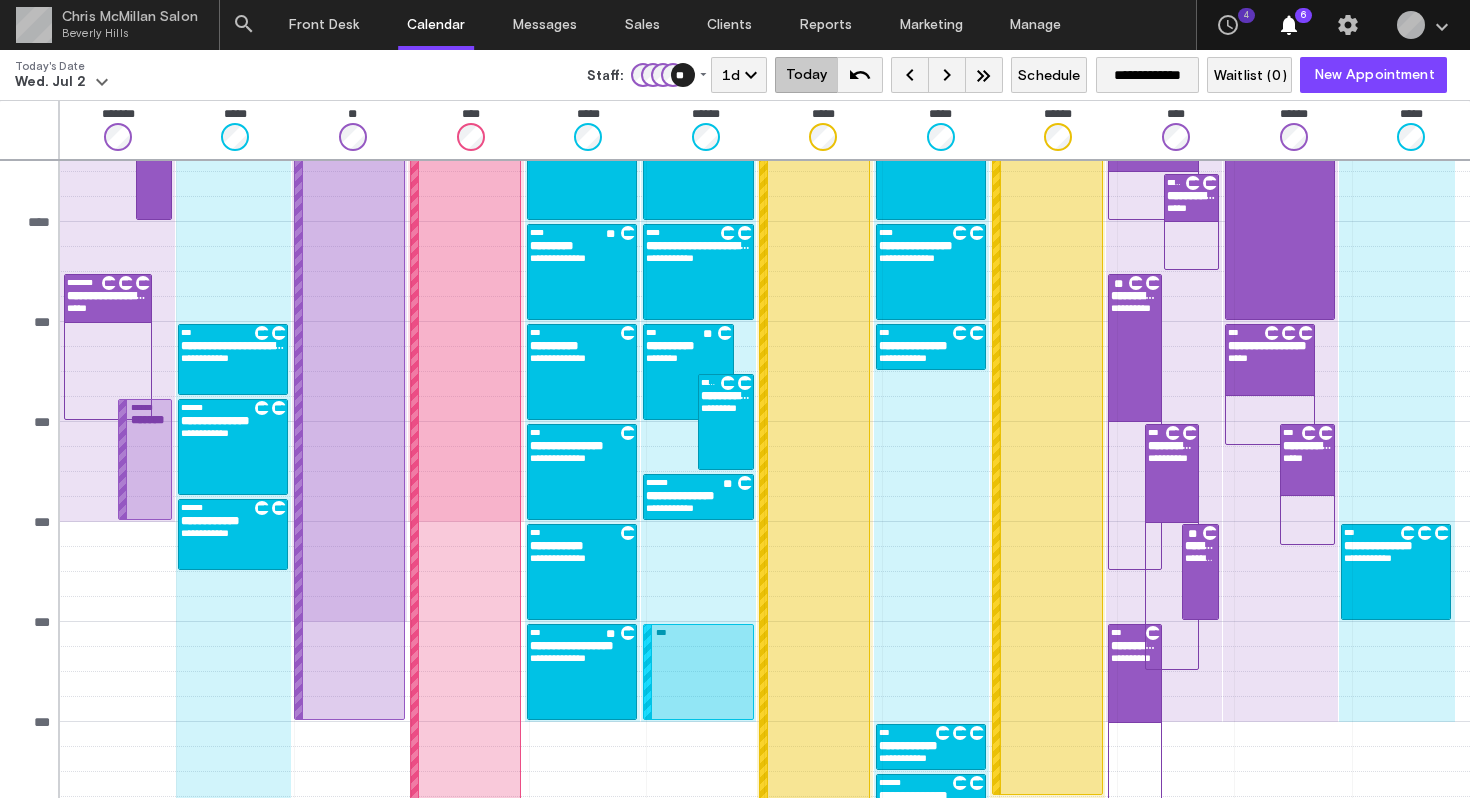 click on "**********" at bounding box center [735, 75] 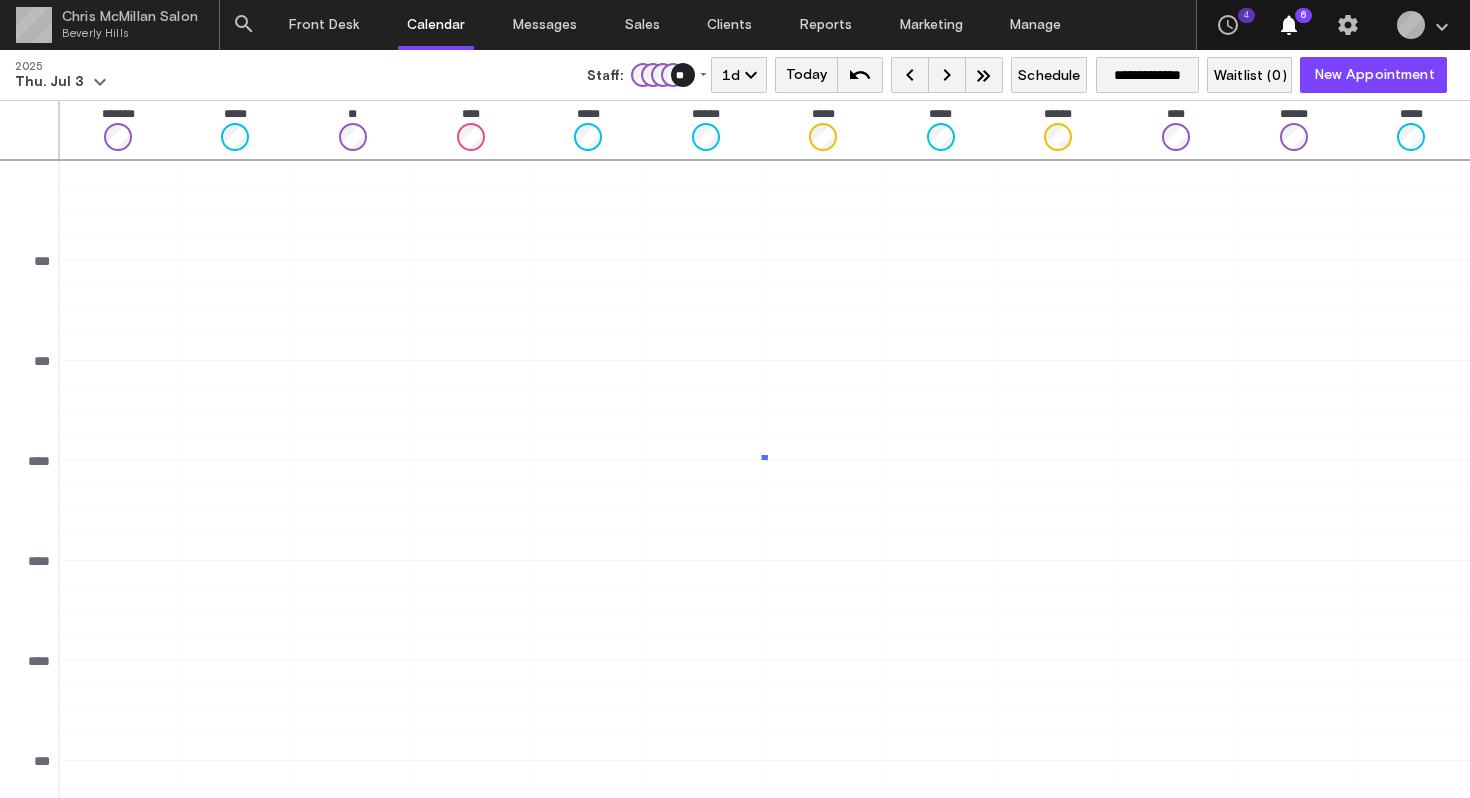 click on "keyboard_arrow_right" at bounding box center (947, 75) 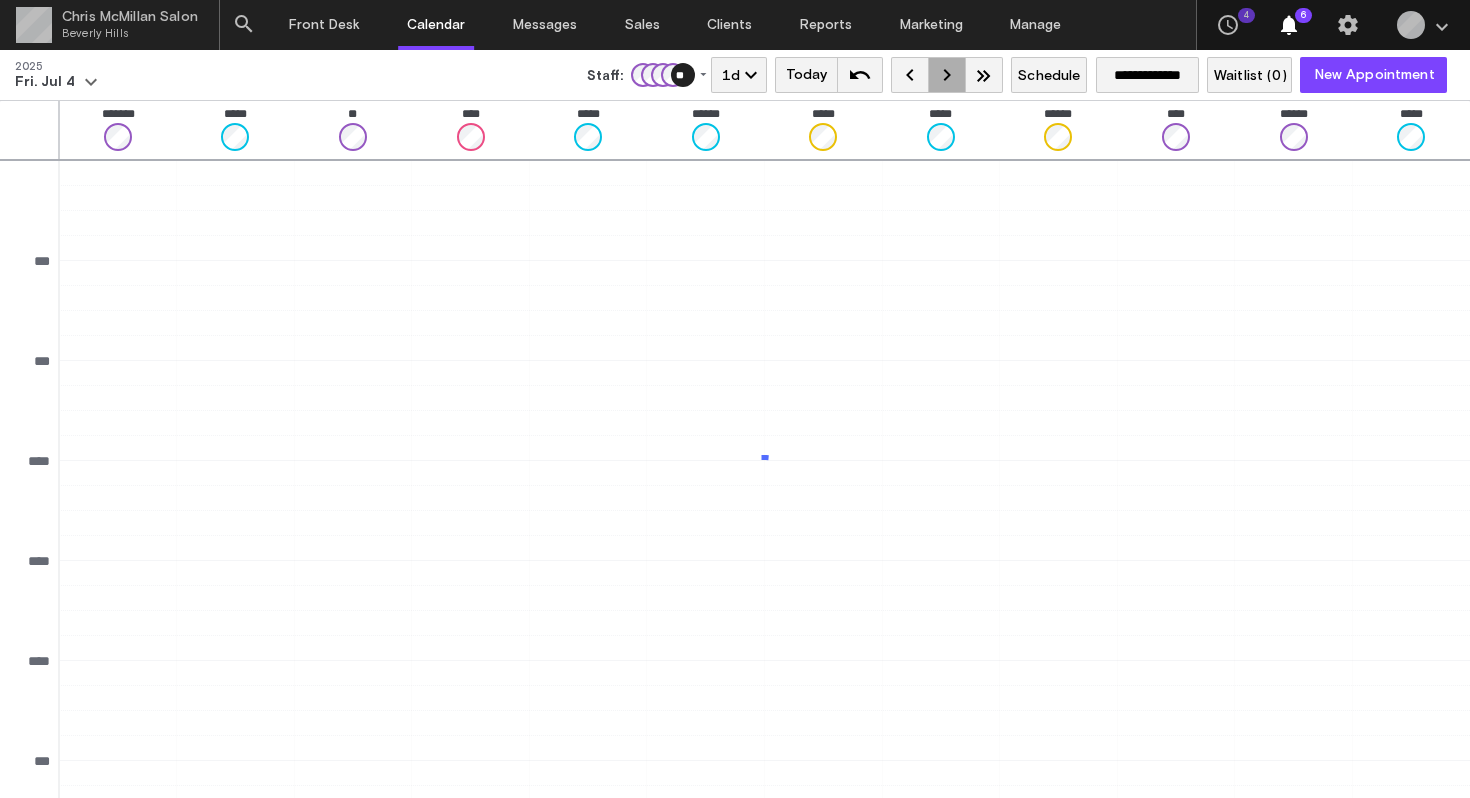 click on "keyboard_arrow_right" at bounding box center [947, 75] 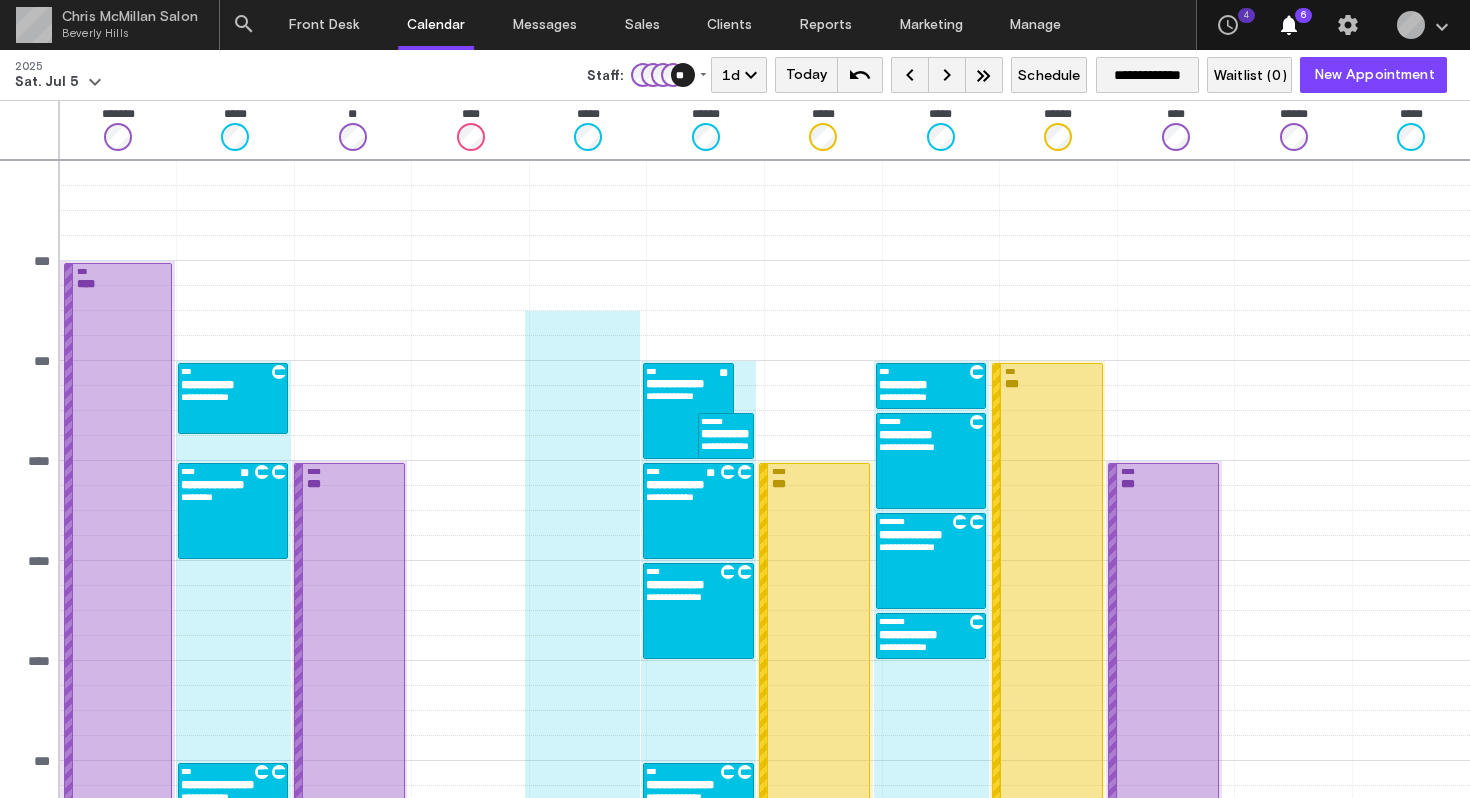click on "keyboard_arrow_right" at bounding box center [947, 75] 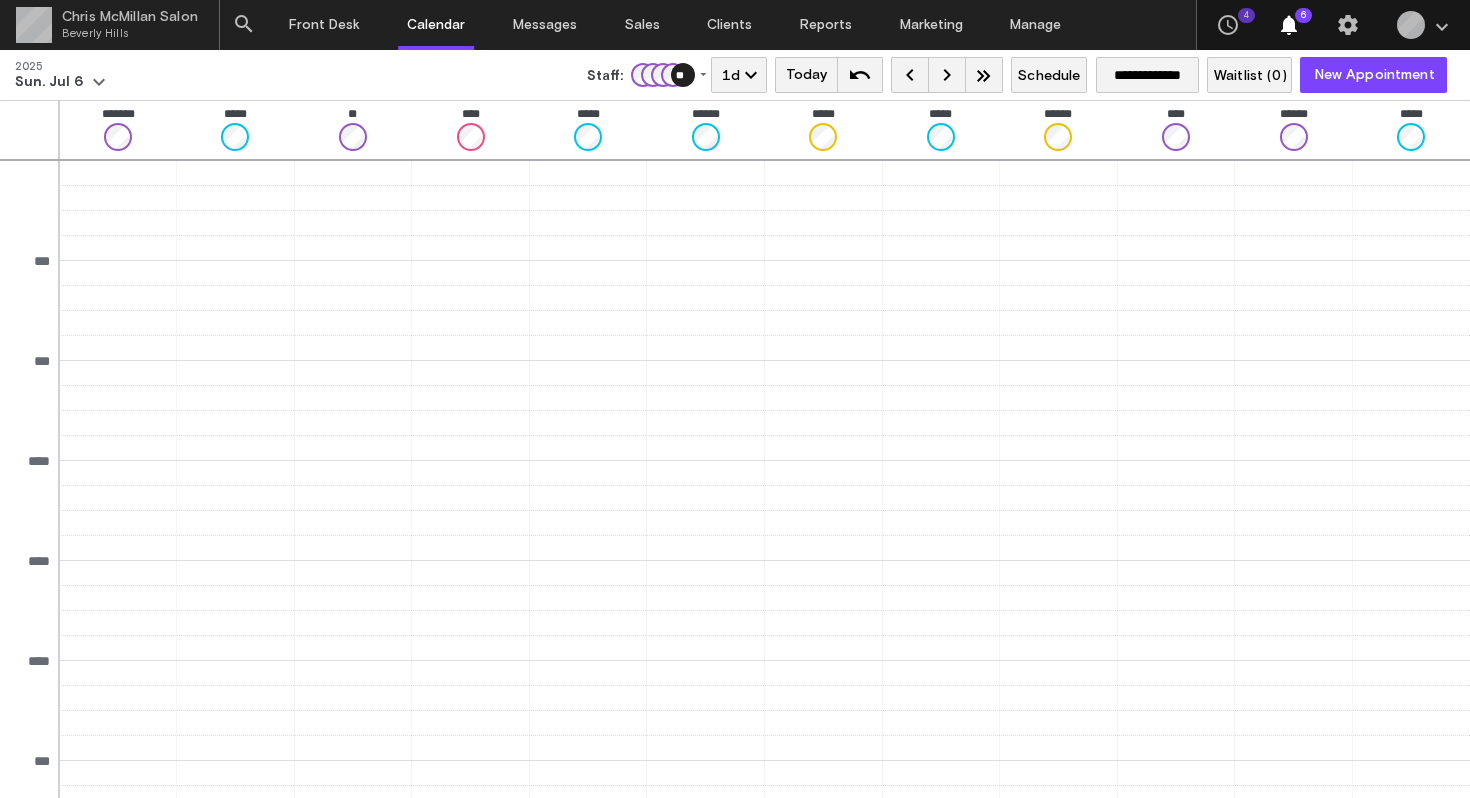 click on "keyboard_arrow_right" at bounding box center [947, 75] 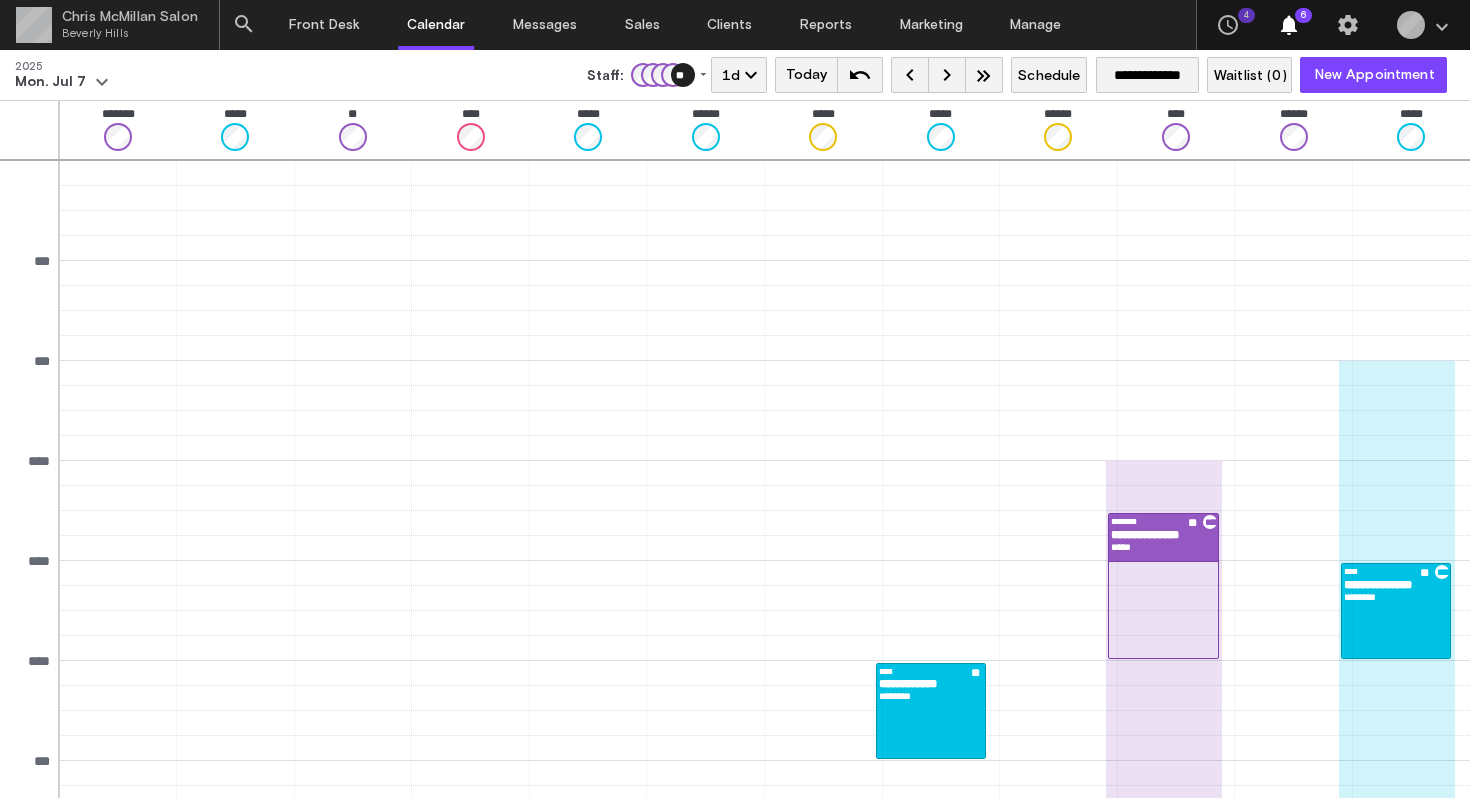 click at bounding box center (695, 73) 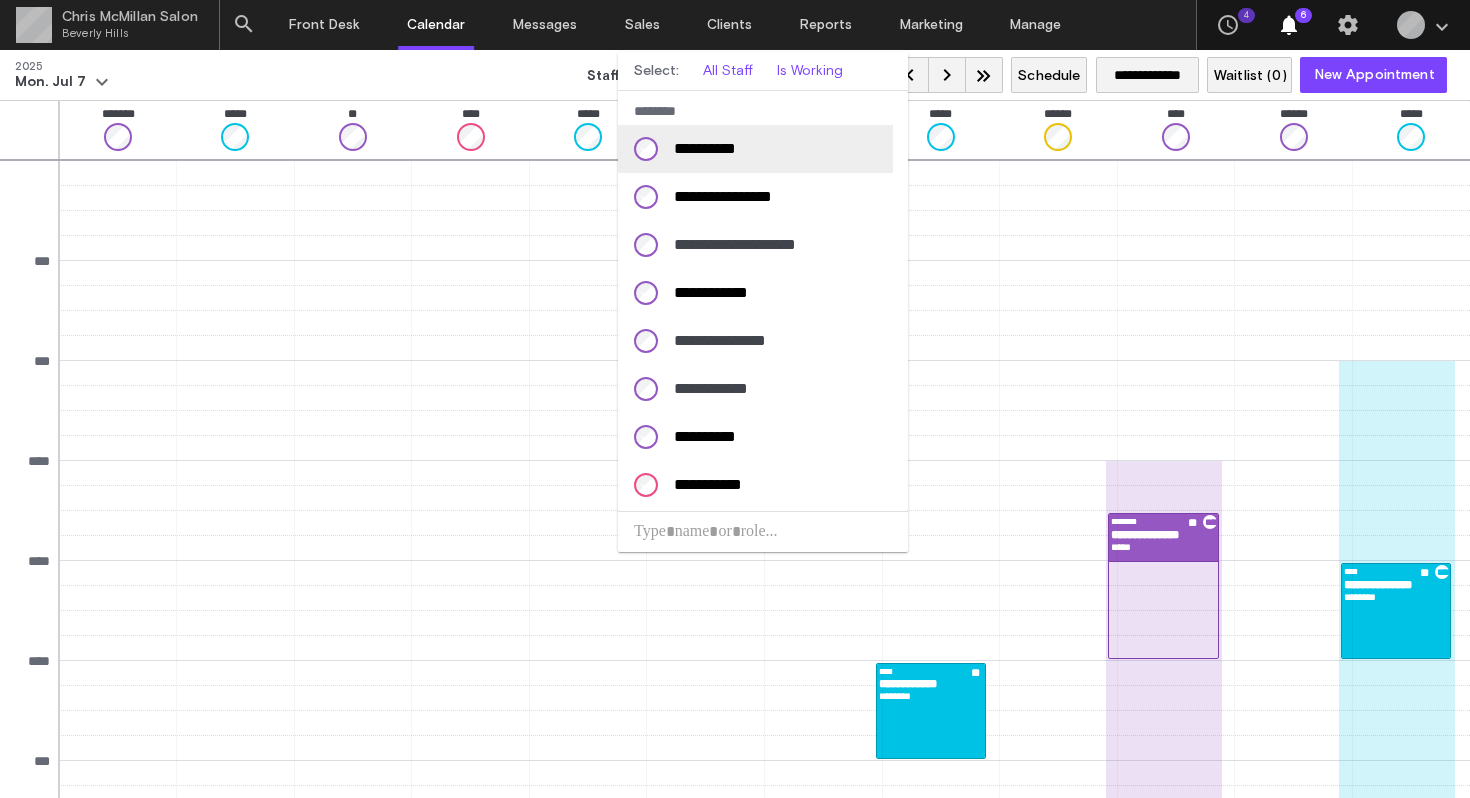 scroll, scrollTop: 34, scrollLeft: 0, axis: vertical 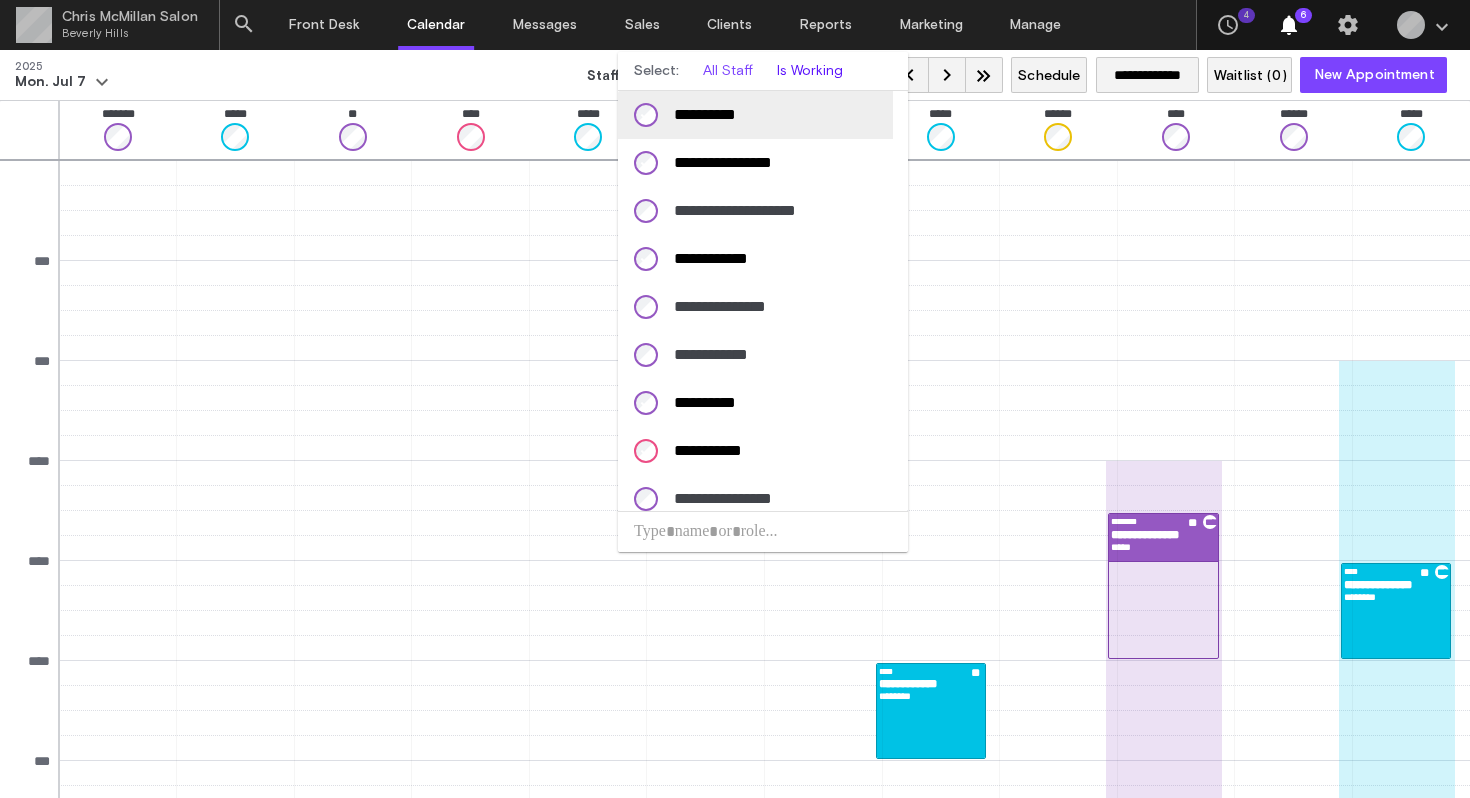 click on "Is Working" at bounding box center [810, 71] 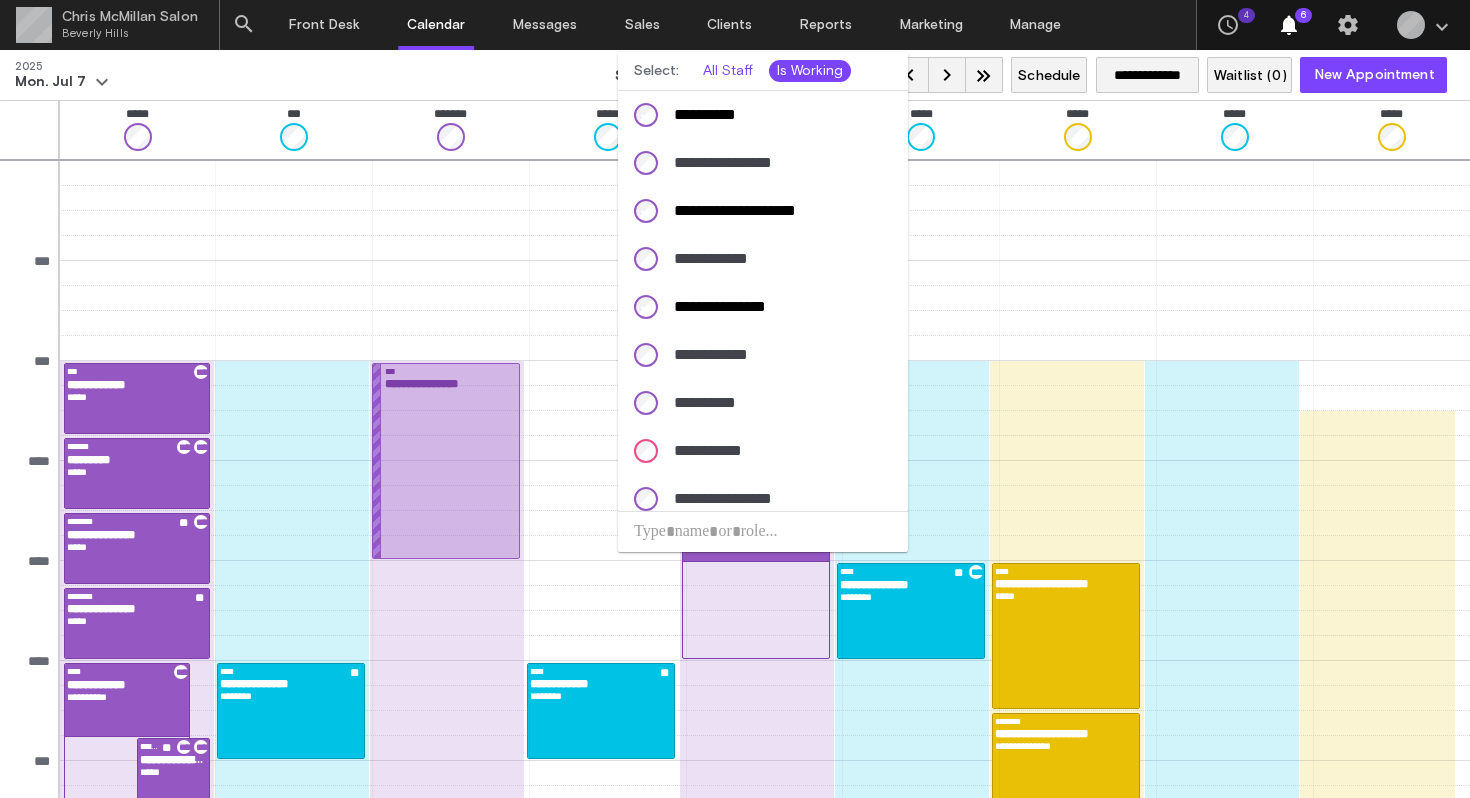 click at bounding box center (735, 399) 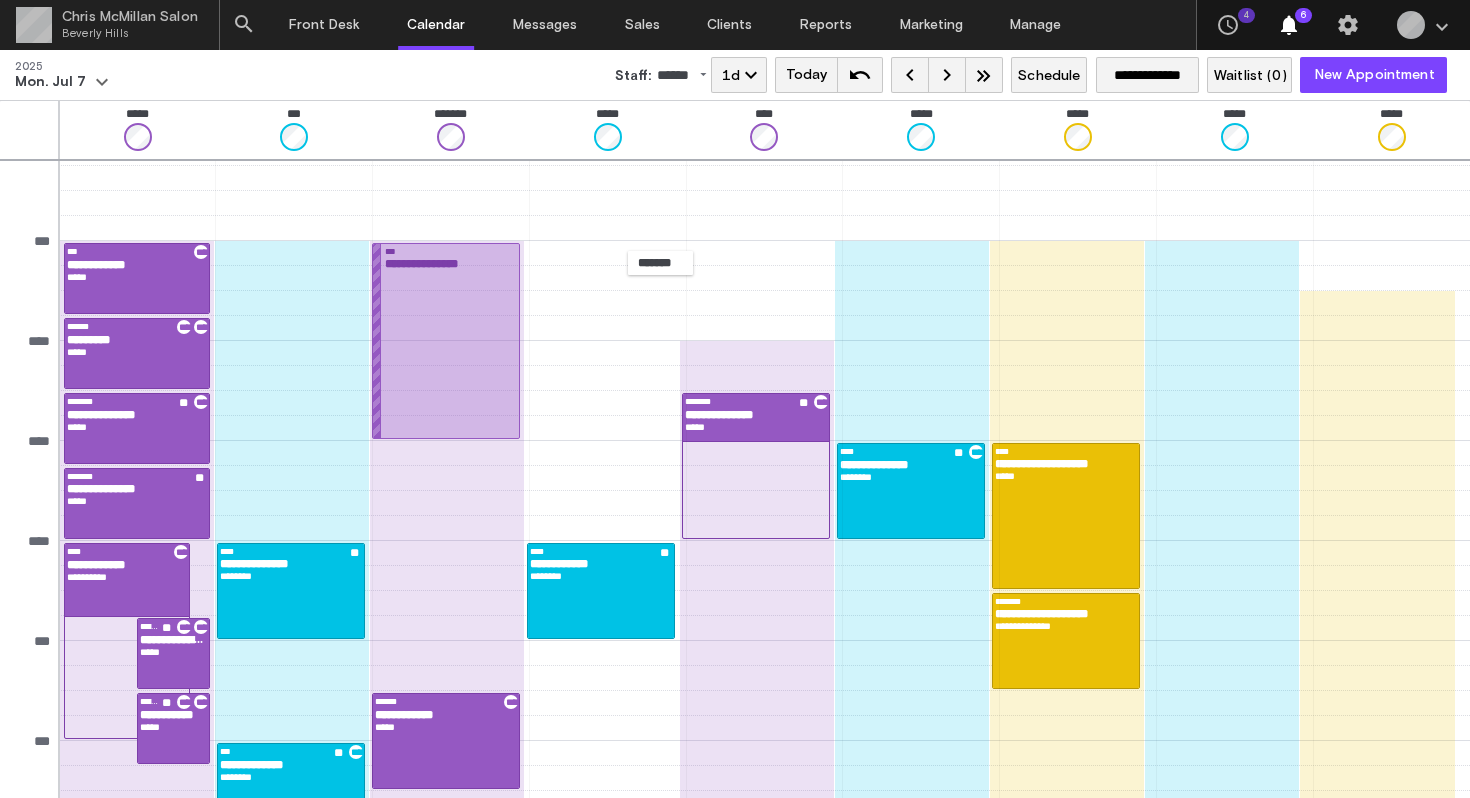 scroll, scrollTop: 121, scrollLeft: 0, axis: vertical 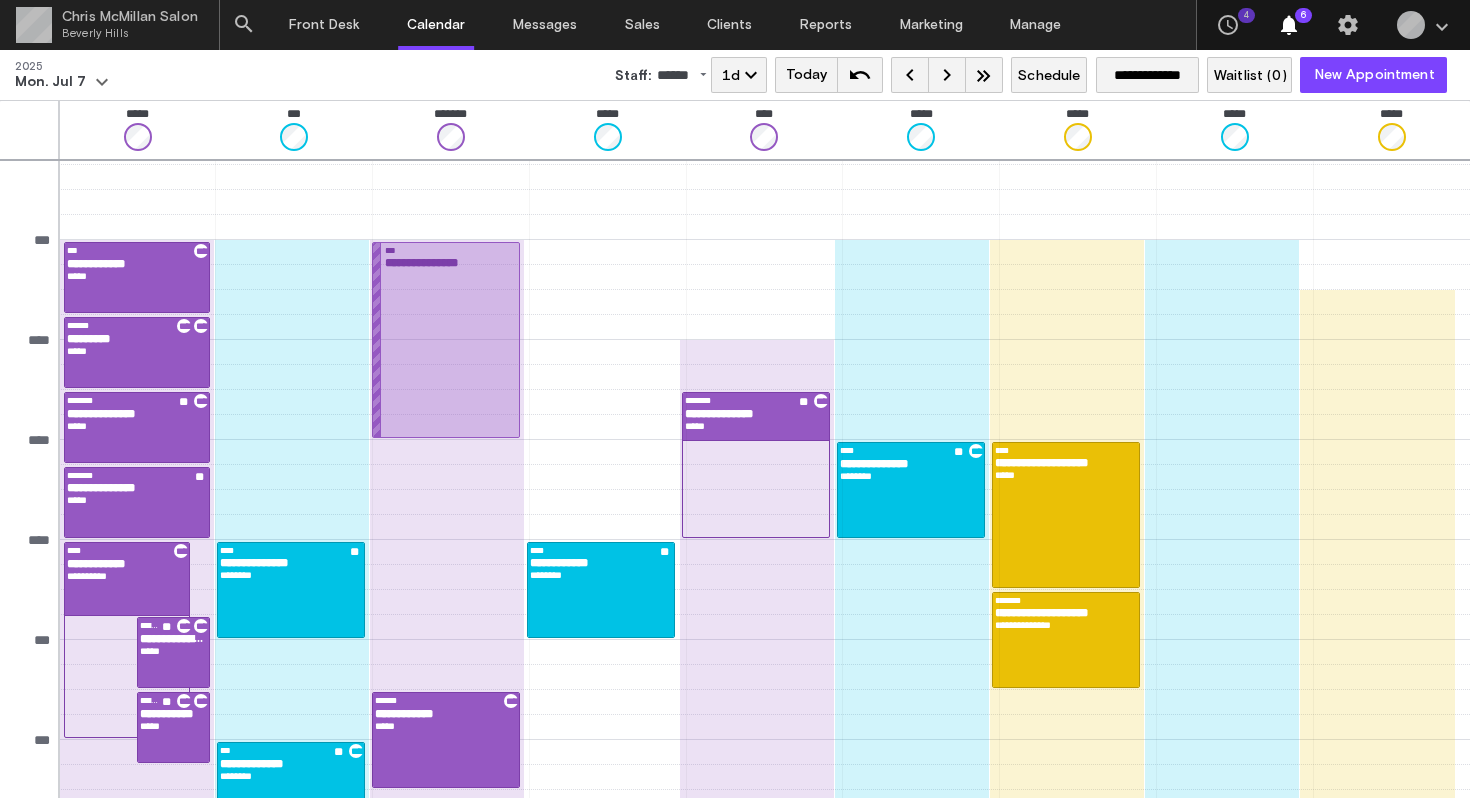 click on "Today" at bounding box center [806, 75] 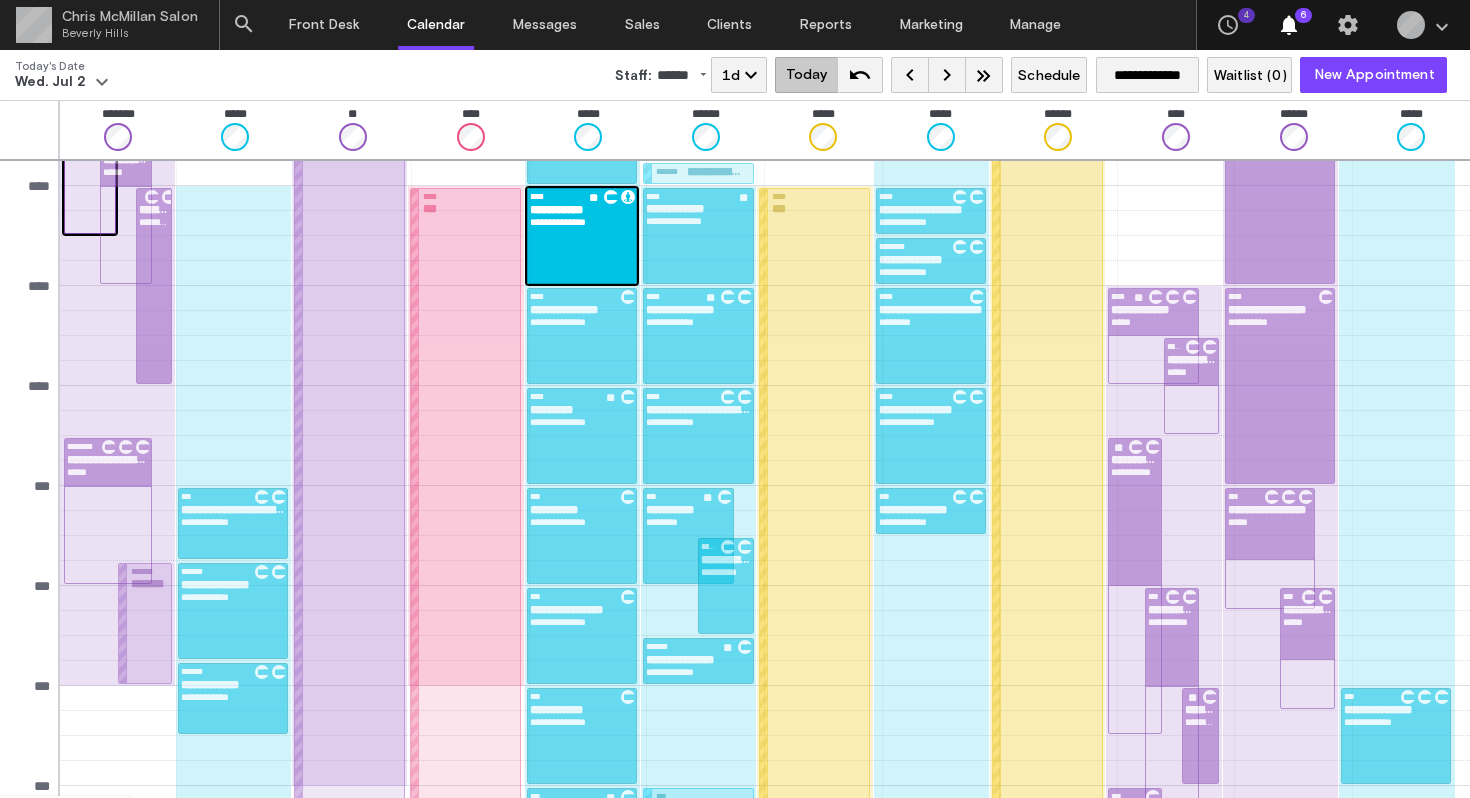 scroll, scrollTop: 264, scrollLeft: 0, axis: vertical 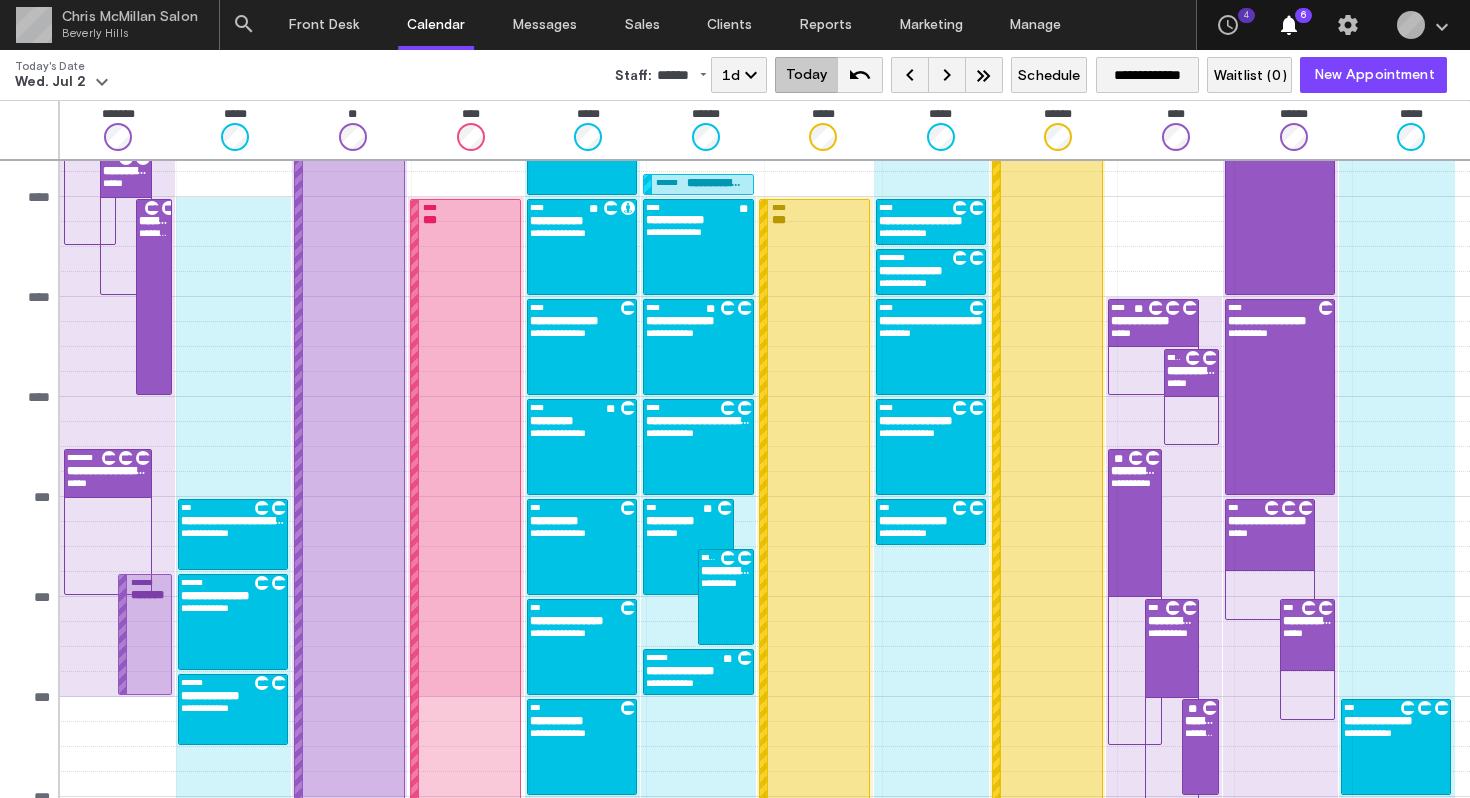 click on "Wed. Jul 2" at bounding box center [50, 82] 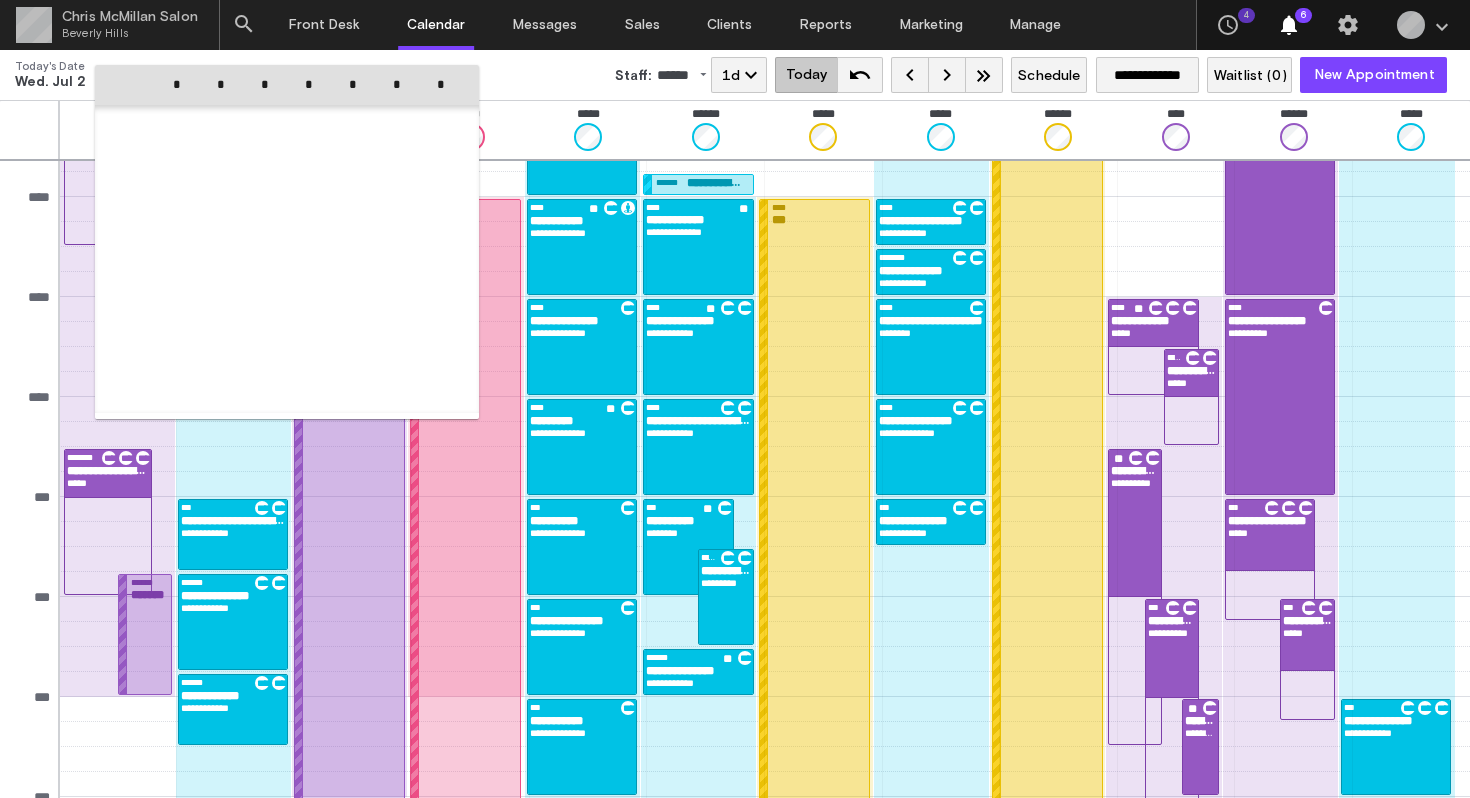 scroll, scrollTop: 49290, scrollLeft: 0, axis: vertical 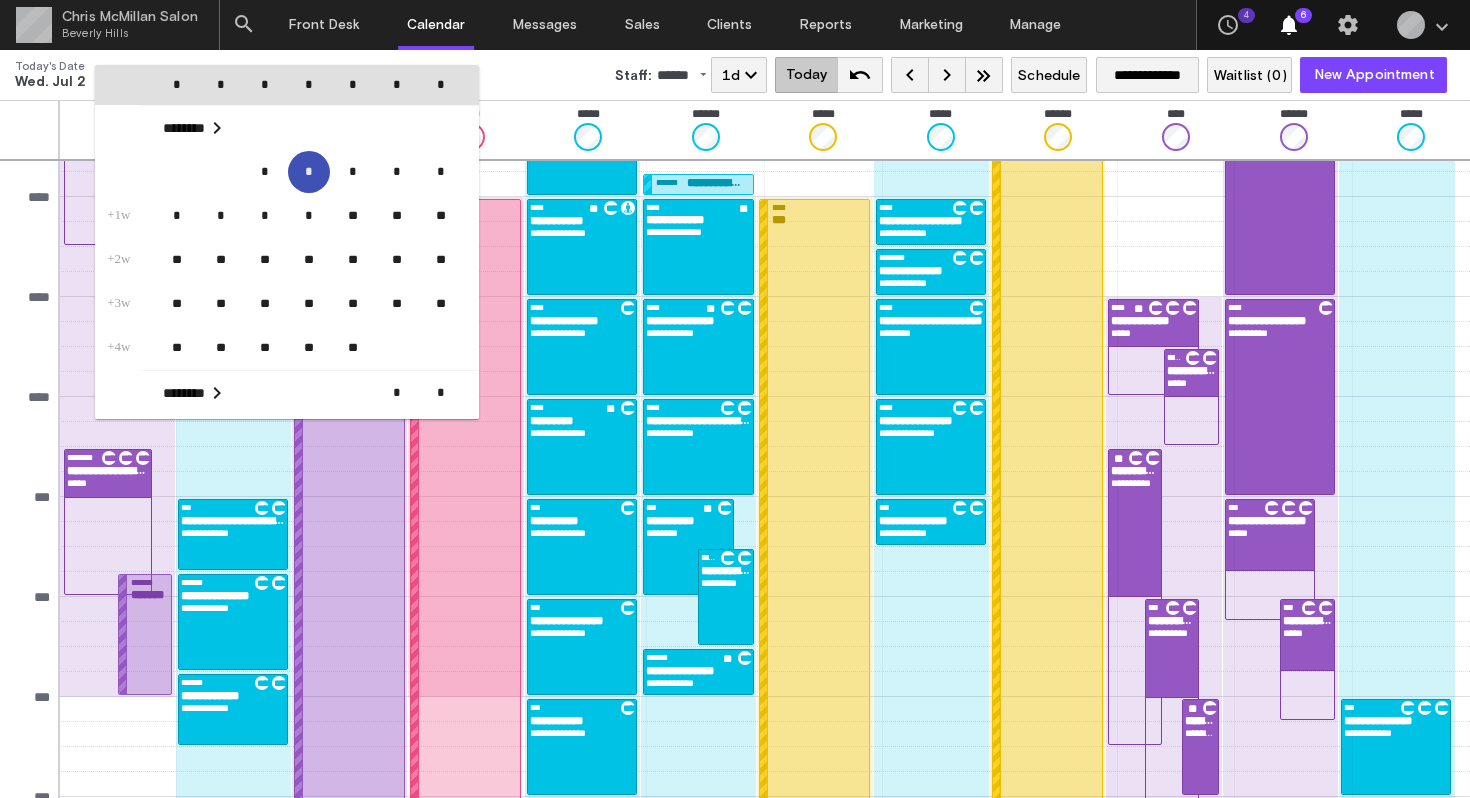 click at bounding box center (735, 399) 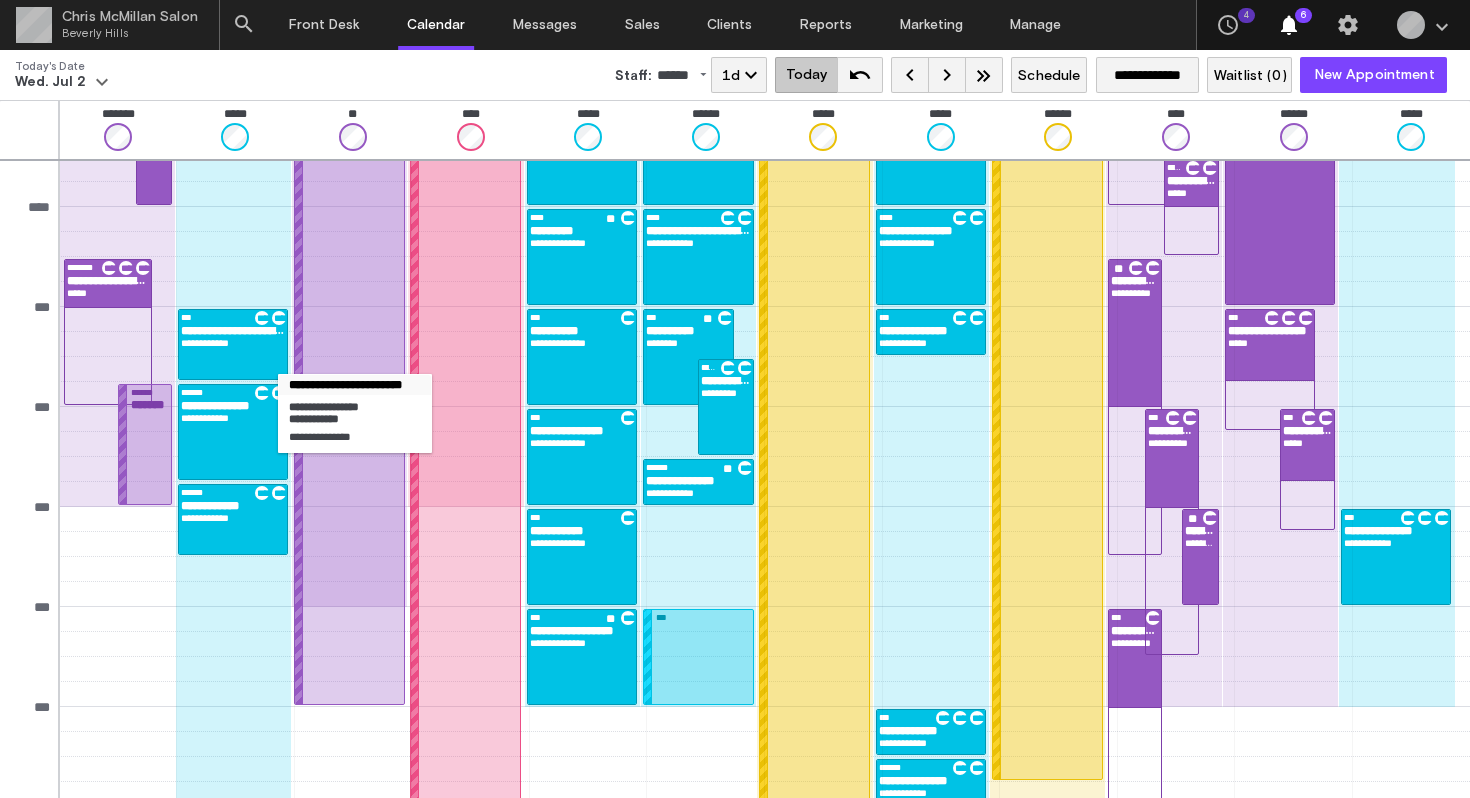 scroll, scrollTop: 463, scrollLeft: 0, axis: vertical 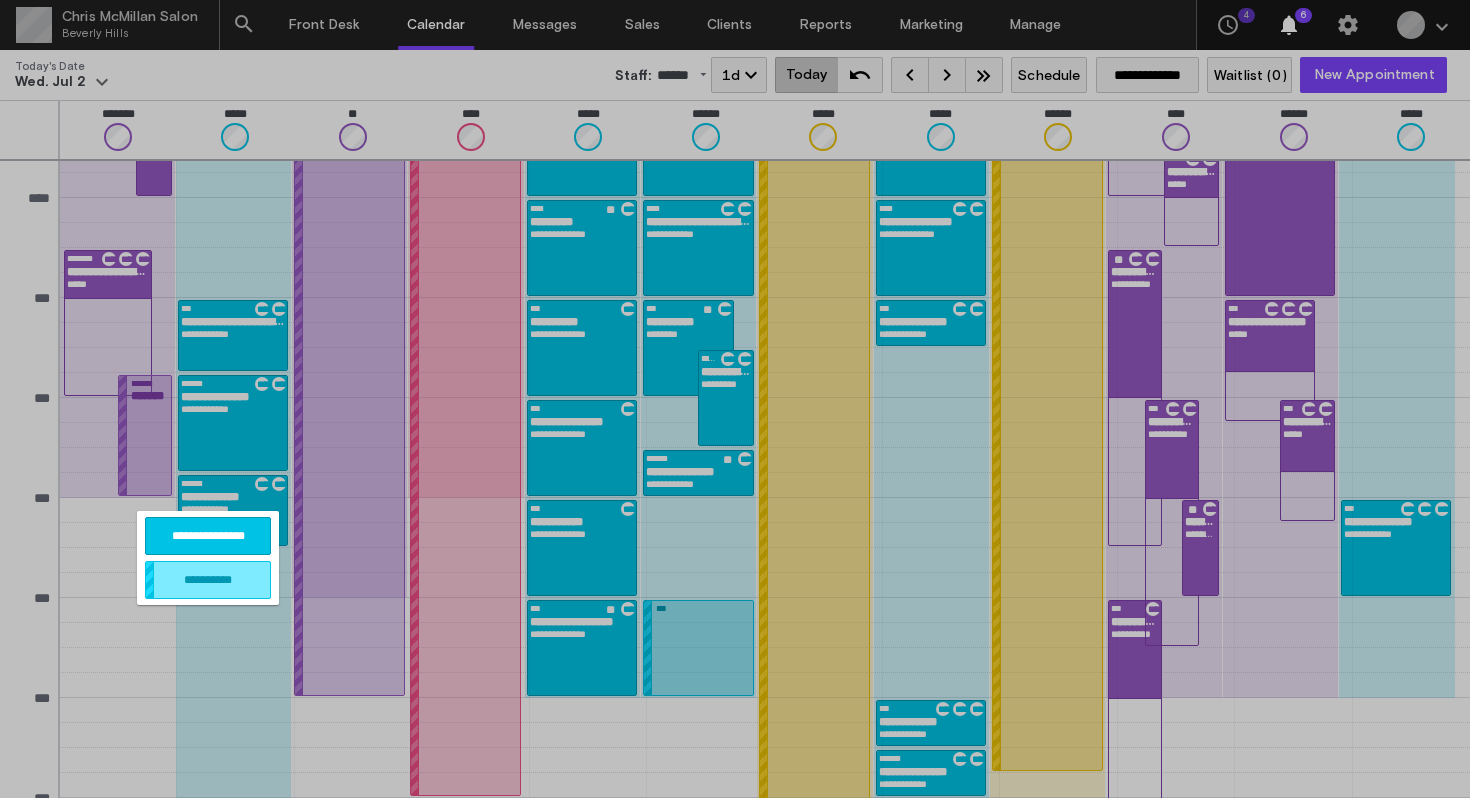 click on "**********" at bounding box center (208, 536) 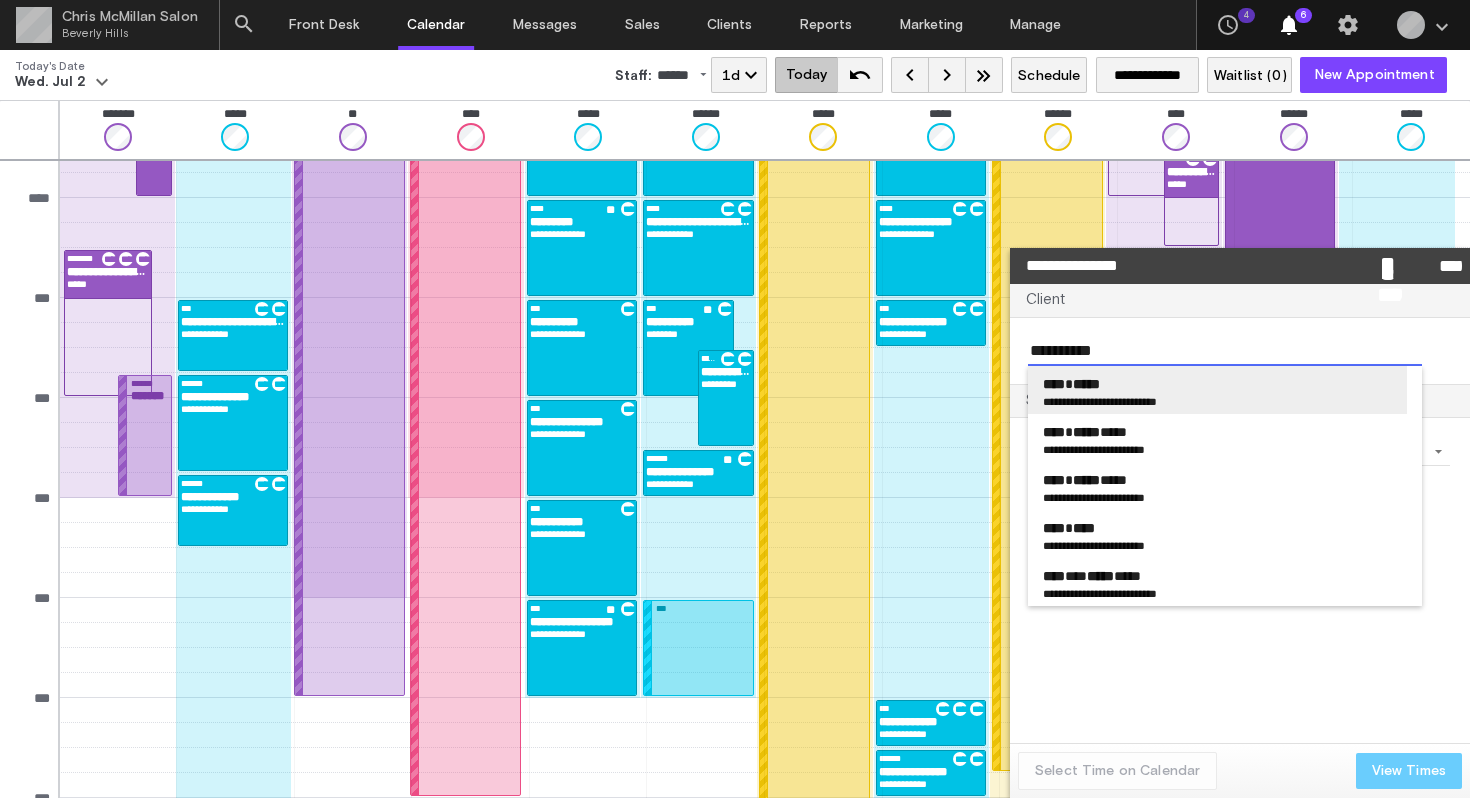 type on "**********" 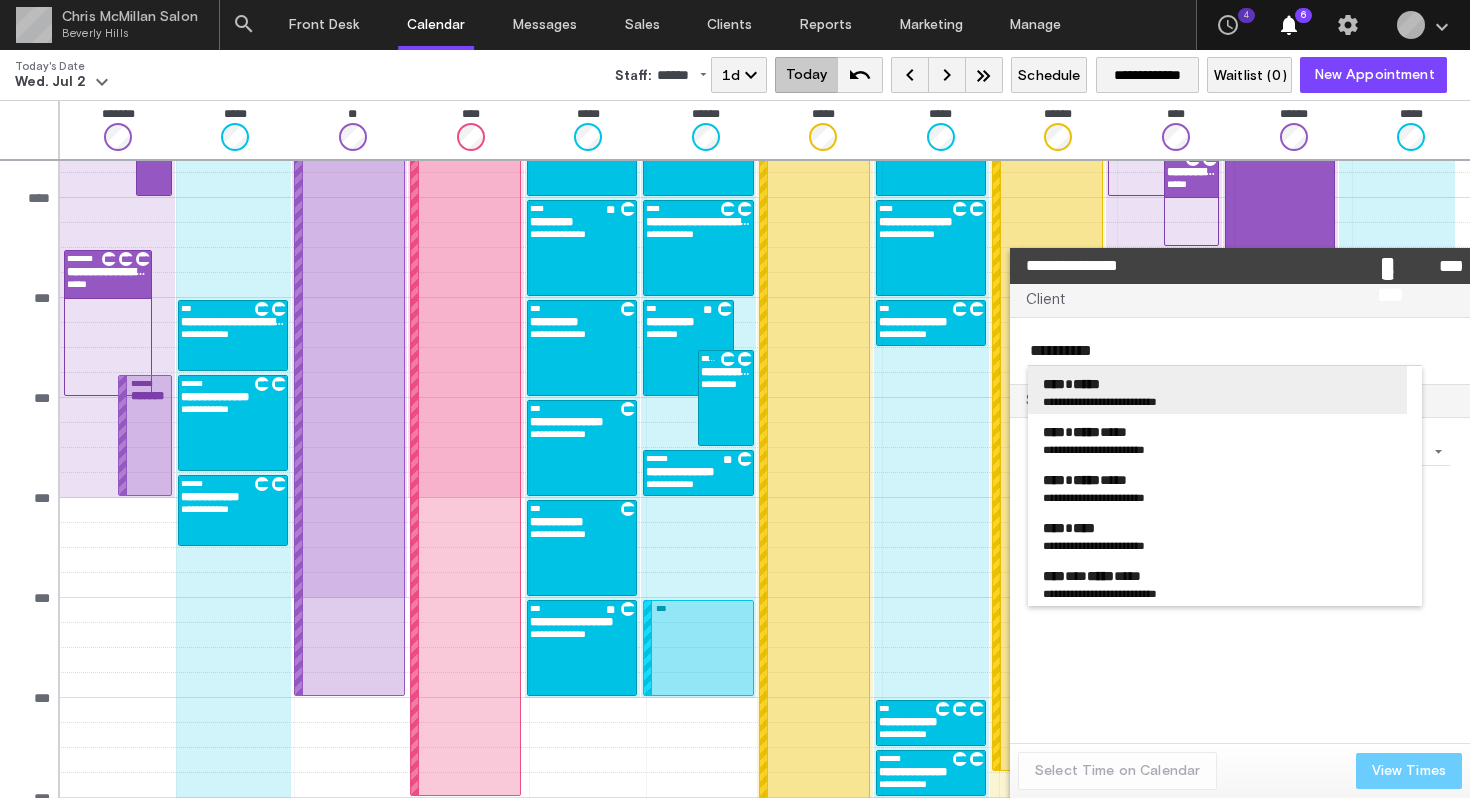 click on "*****" at bounding box center (1086, 384) 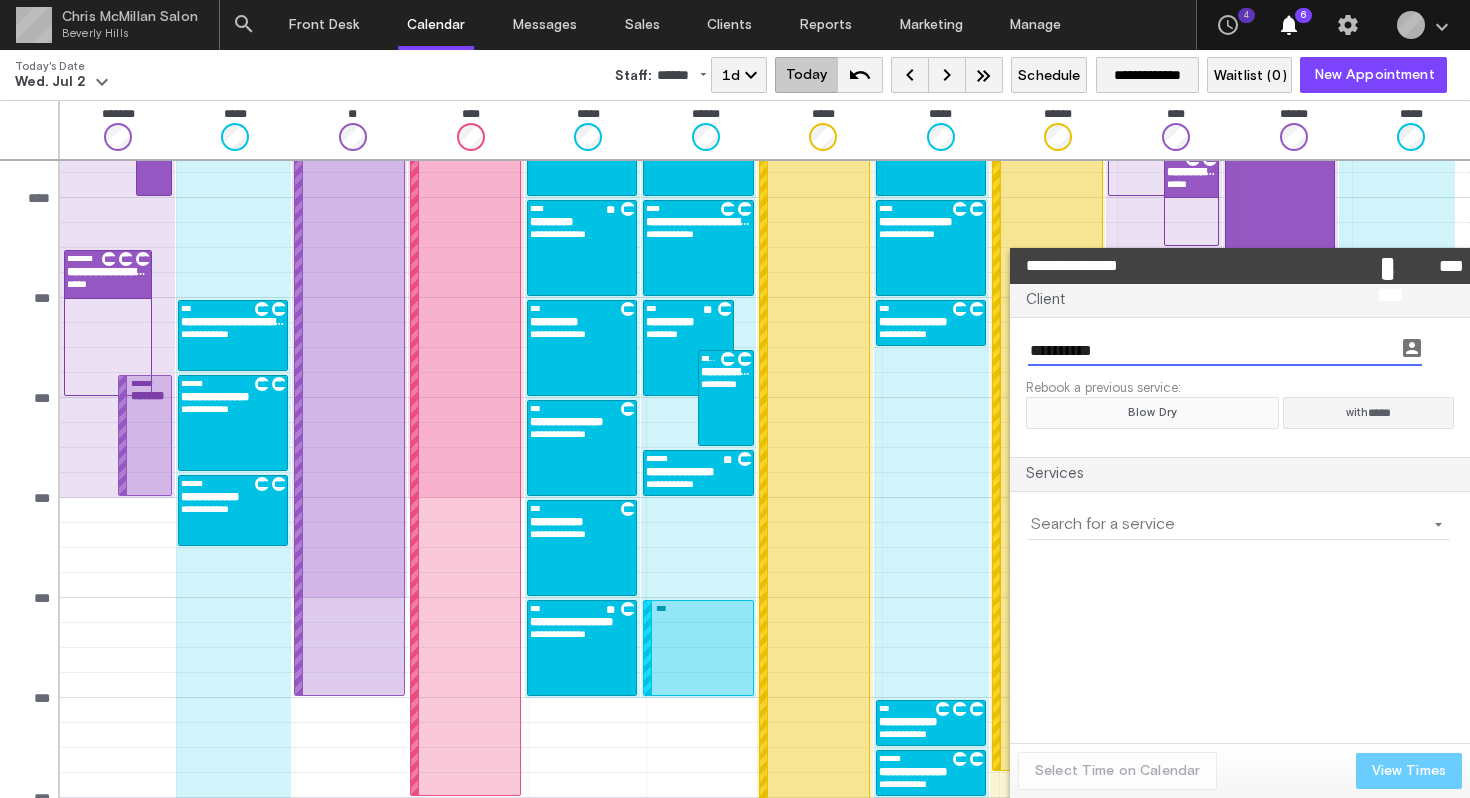 click on "Blow Dry" at bounding box center [1152, 413] 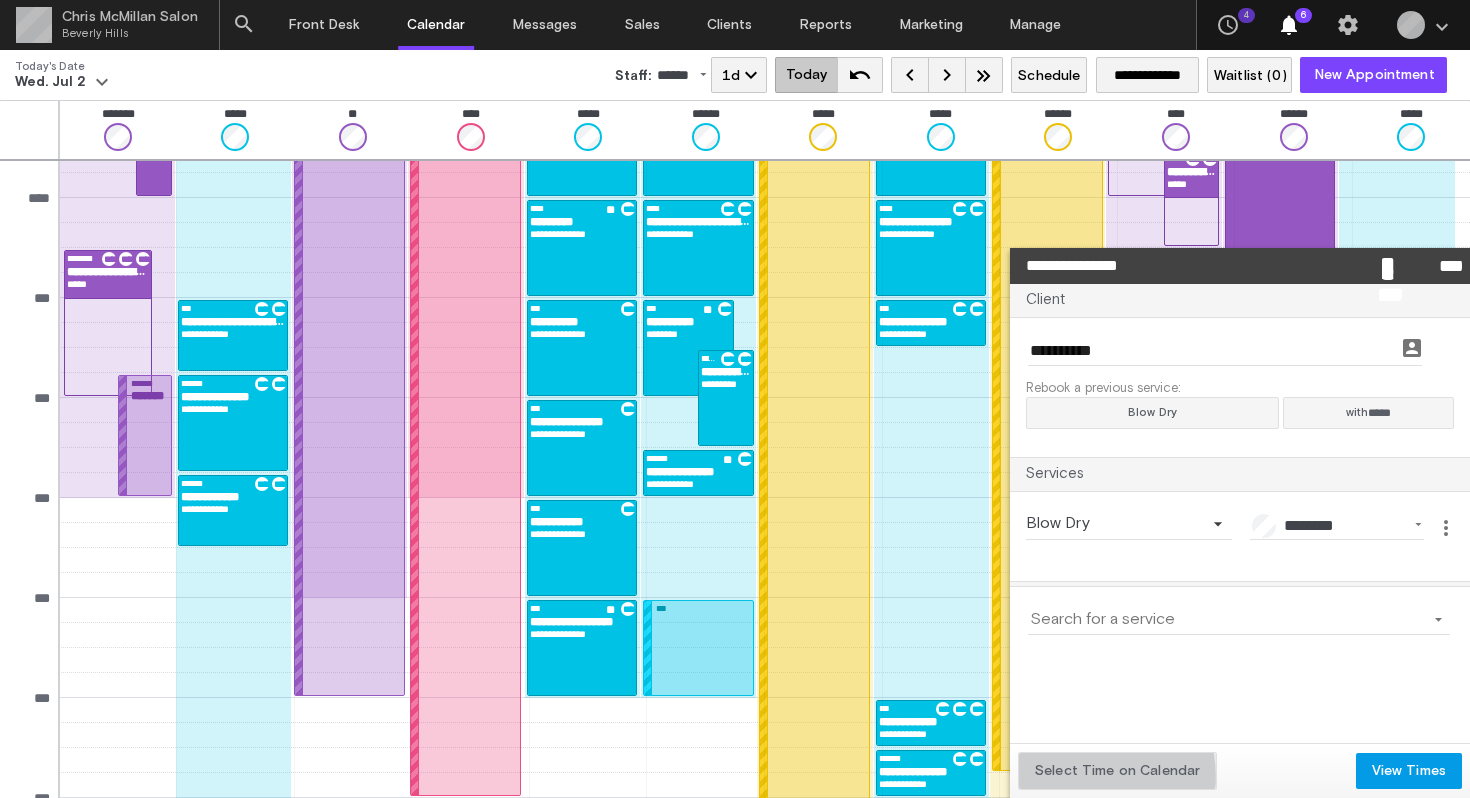 click on "Select Time on Calendar" at bounding box center (1117, 771) 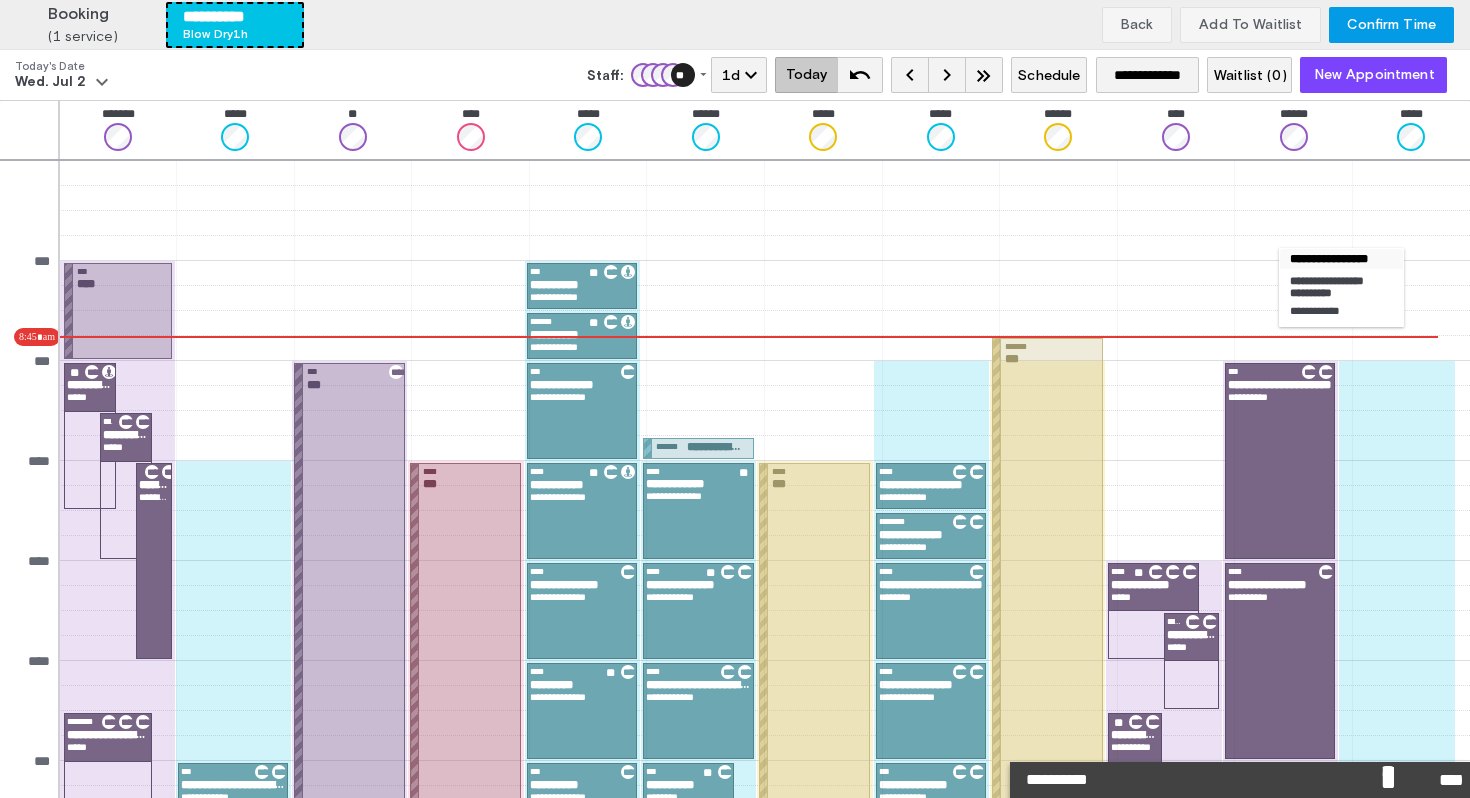 scroll, scrollTop: 463, scrollLeft: 0, axis: vertical 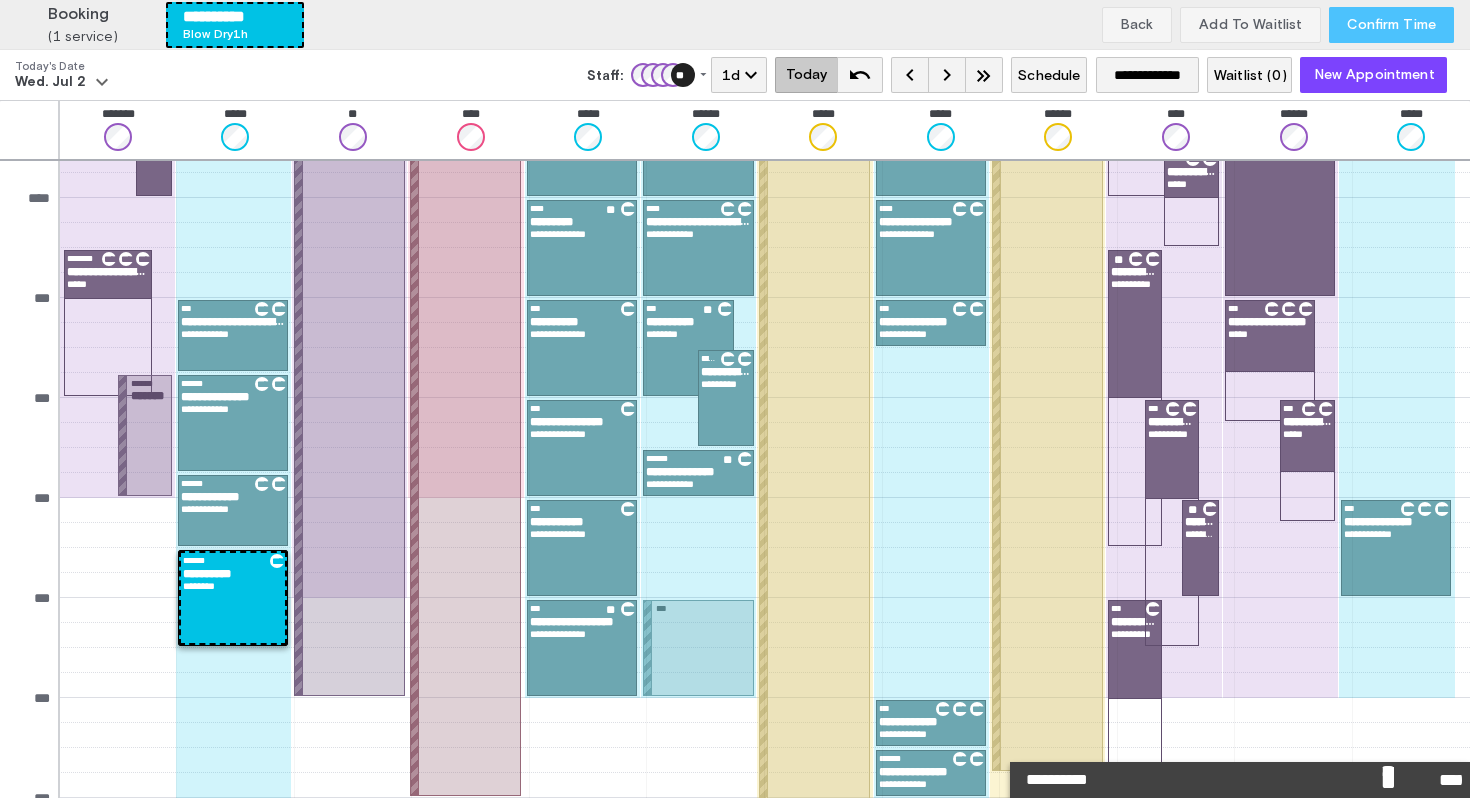 click on "Confirm Time" at bounding box center (1391, 25) 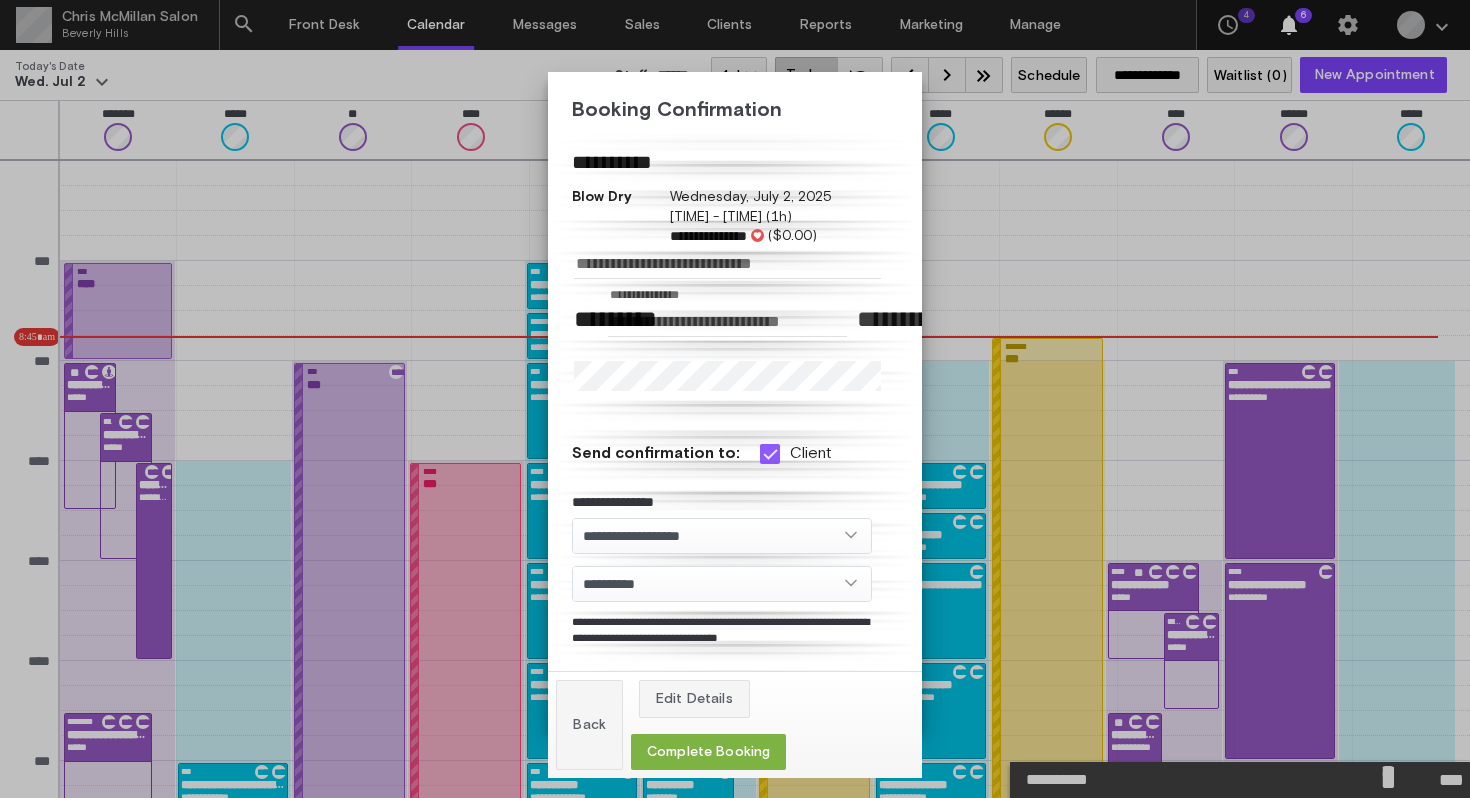 scroll, scrollTop: 463, scrollLeft: 0, axis: vertical 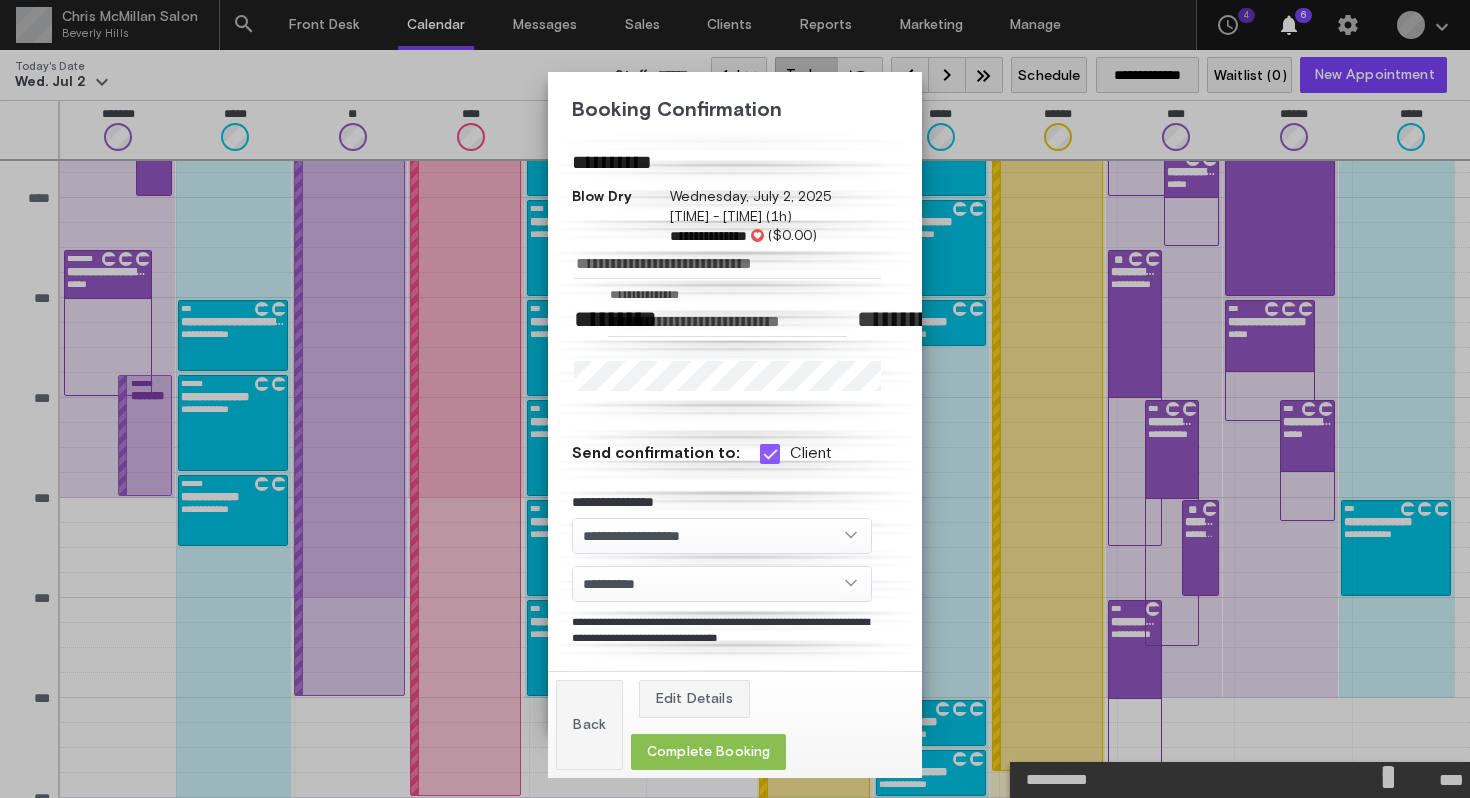 click on "Complete Booking" at bounding box center [708, 752] 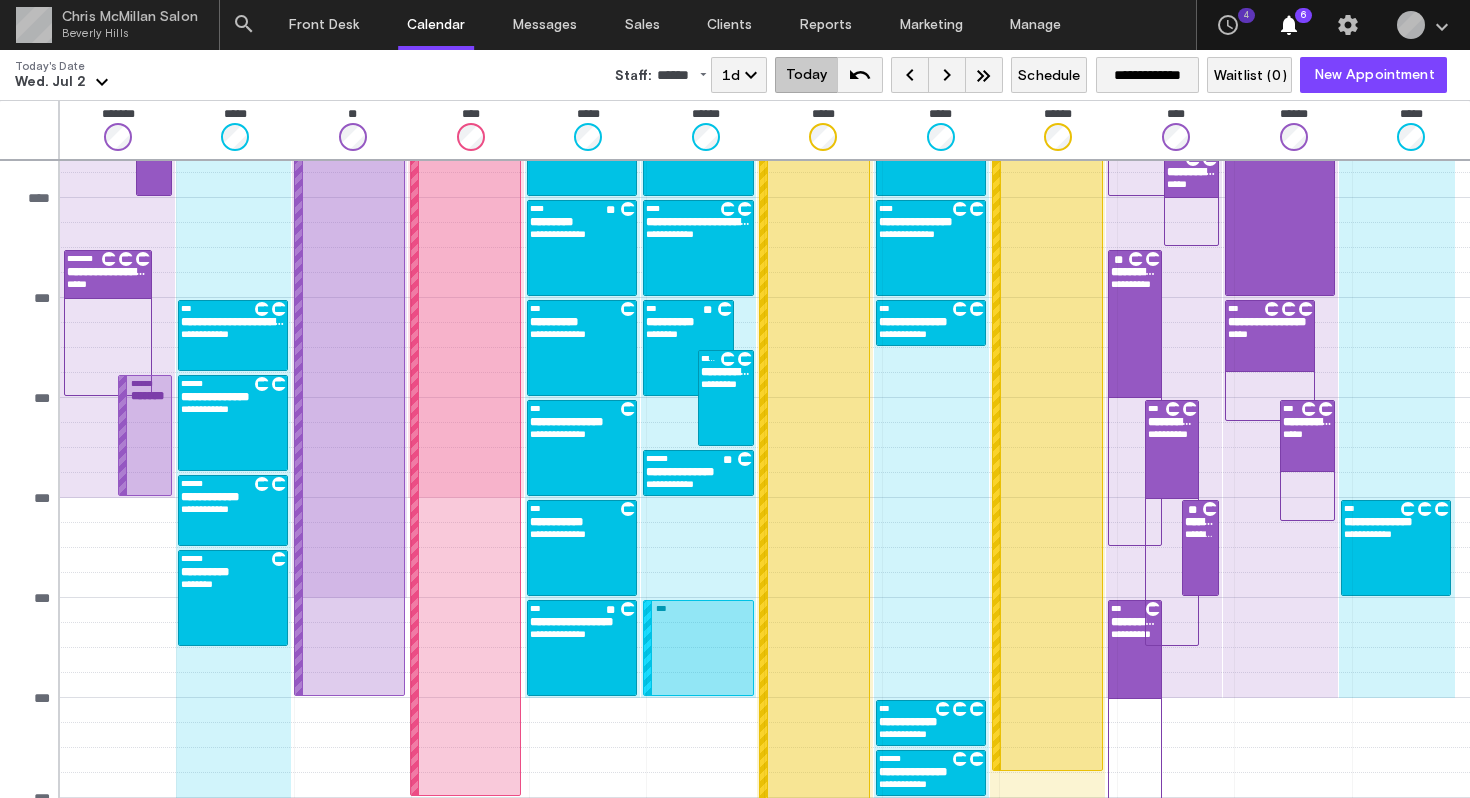 click on "keyboard_arrow_down" at bounding box center [102, 82] 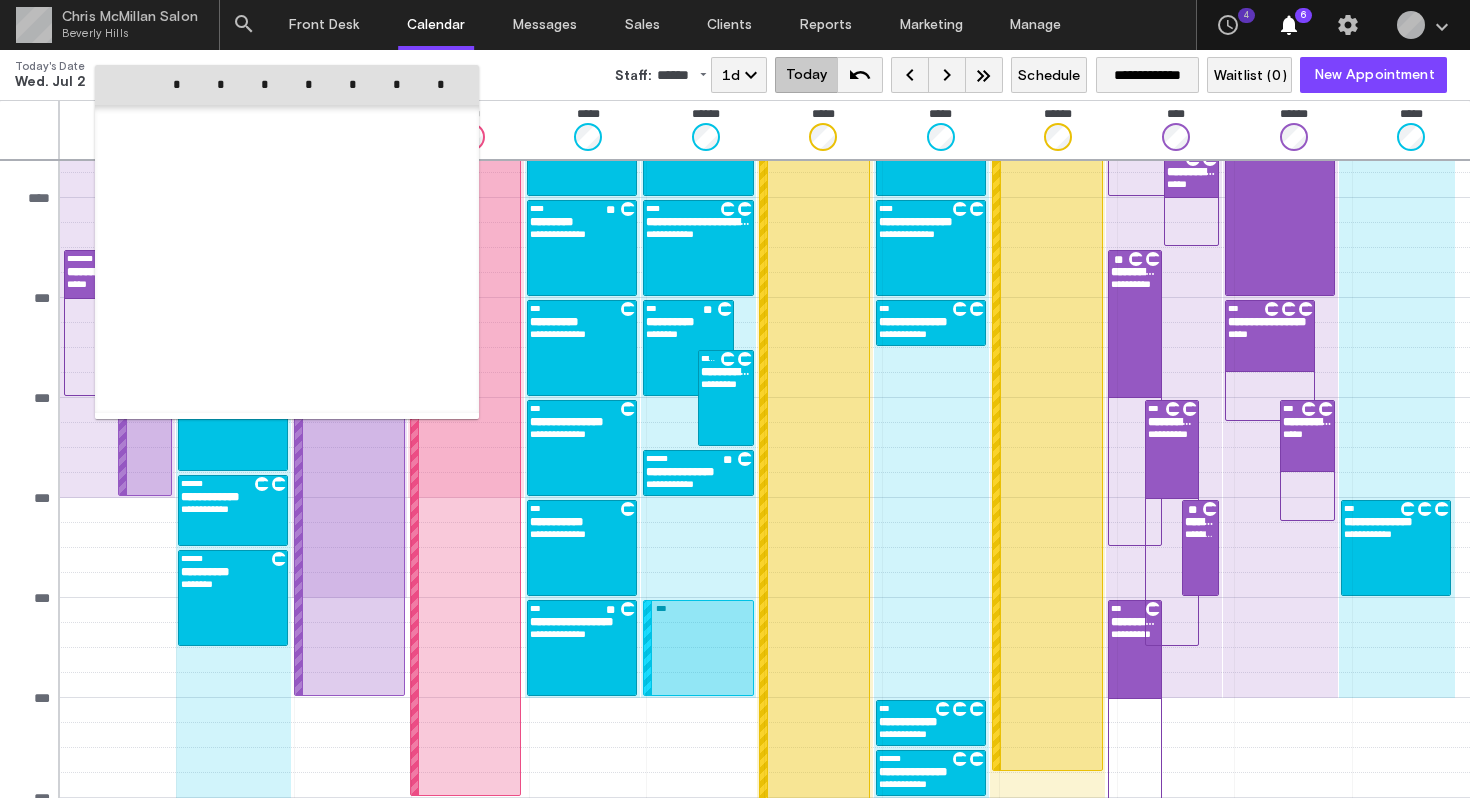 scroll, scrollTop: 49290, scrollLeft: 0, axis: vertical 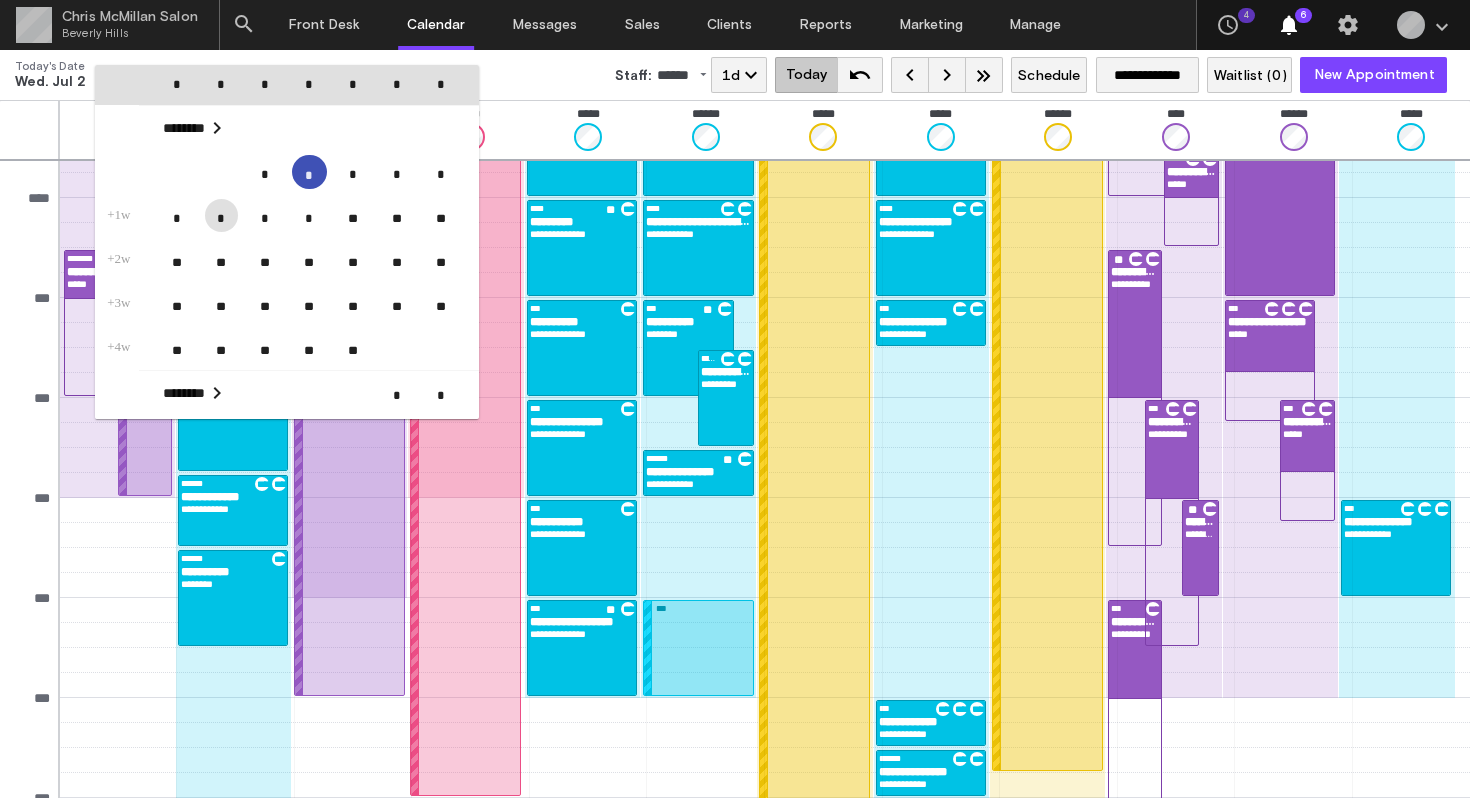 click on "*" at bounding box center (221, 215) 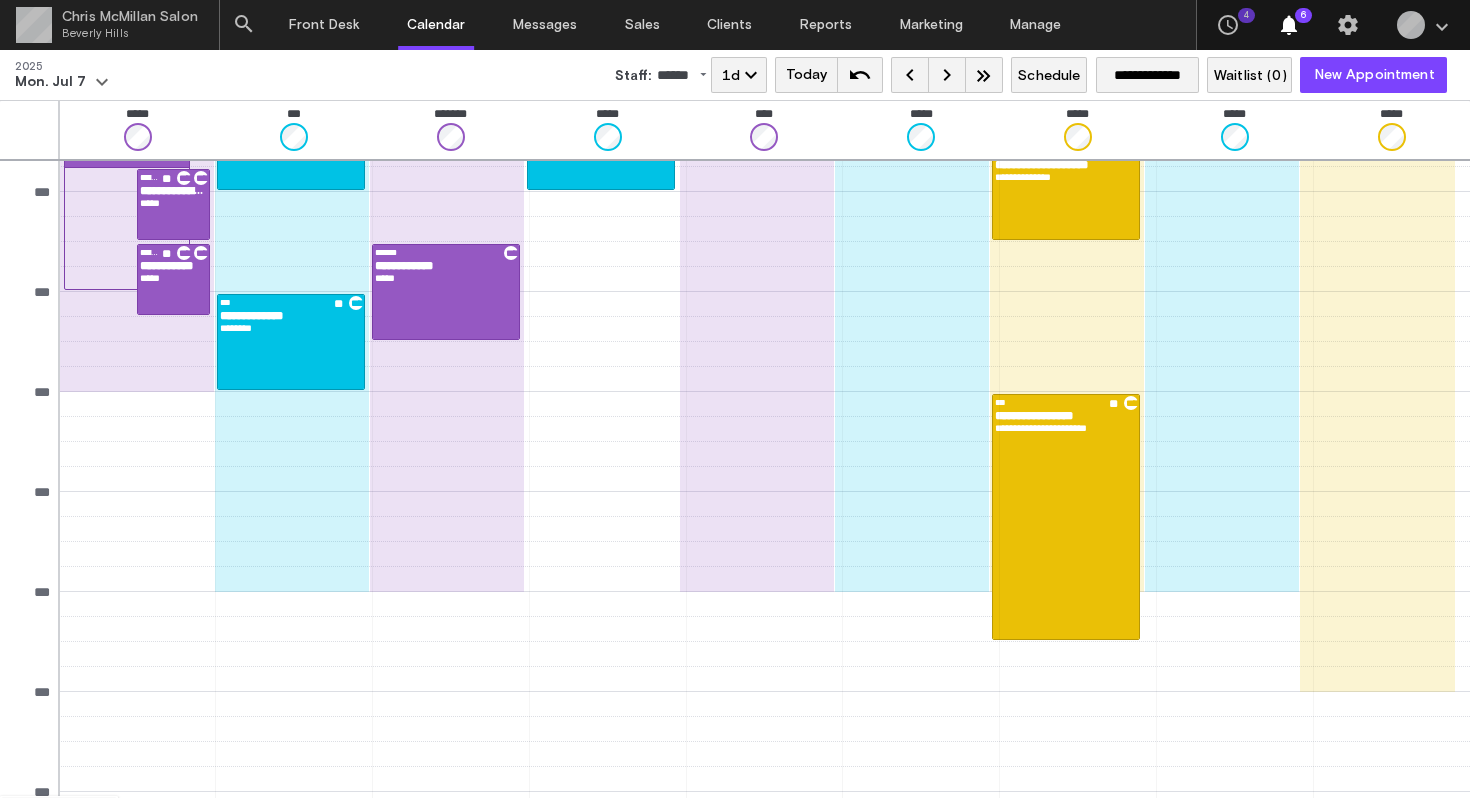 scroll, scrollTop: 570, scrollLeft: 0, axis: vertical 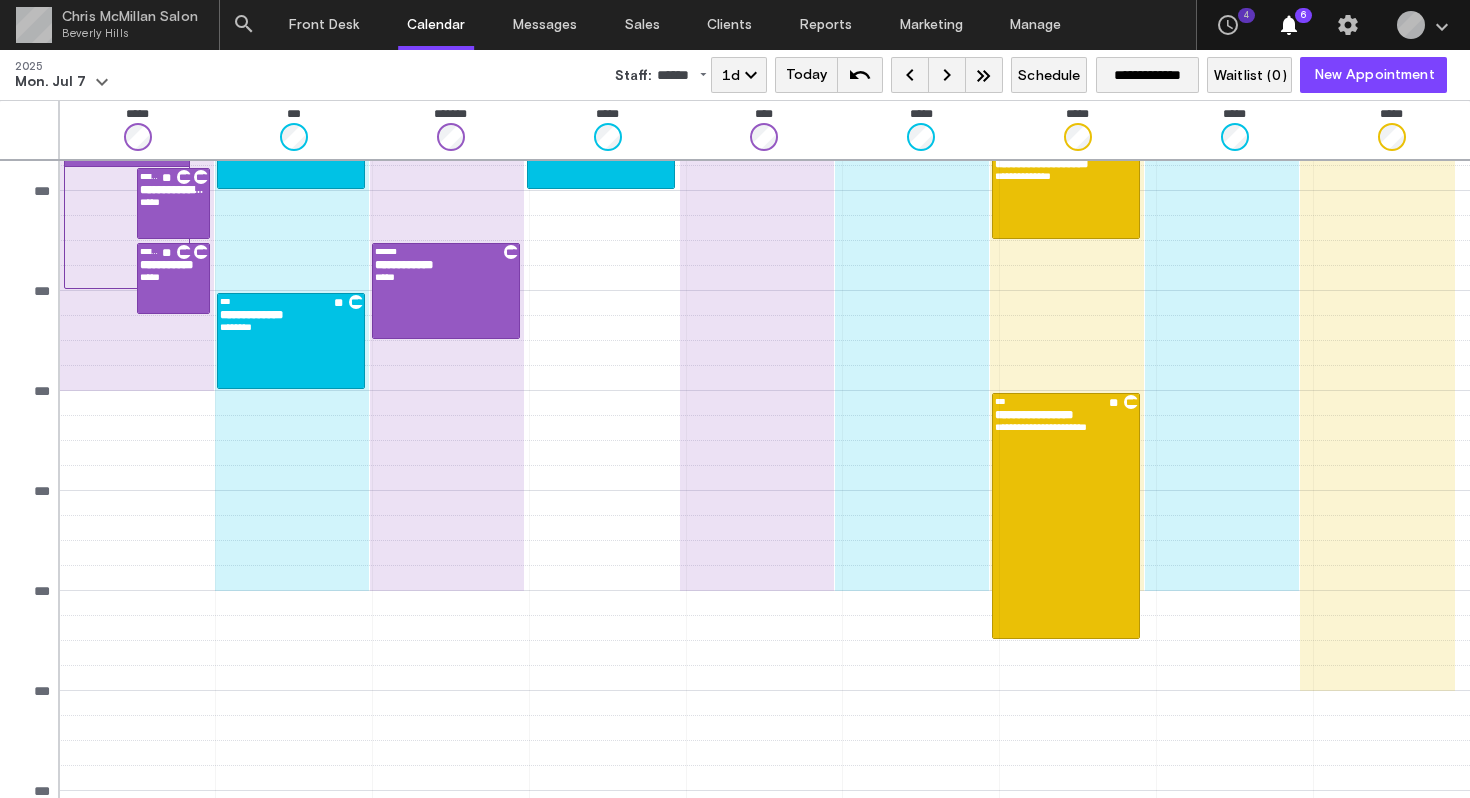 click on "**********" at bounding box center (735, 75) 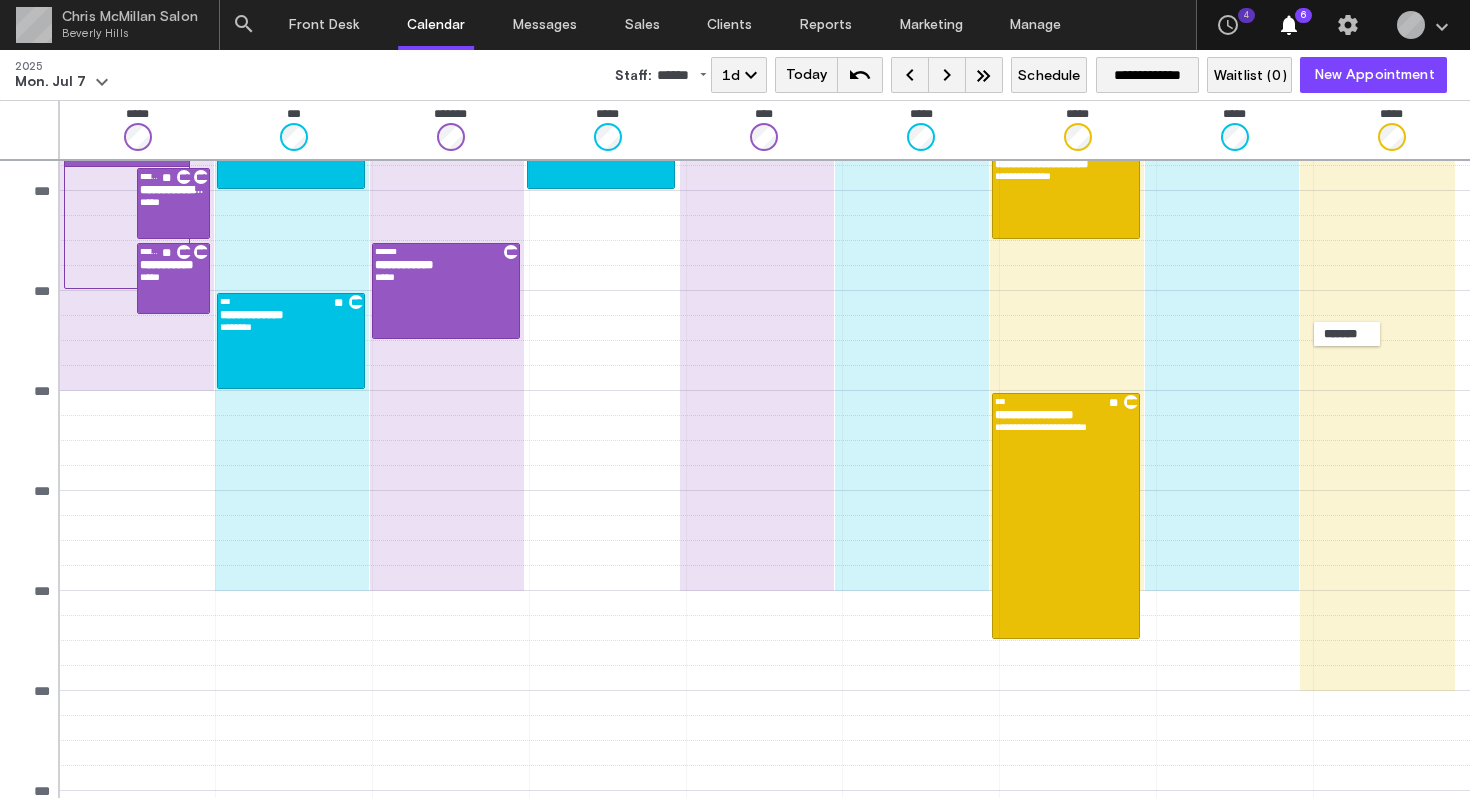 scroll, scrollTop: 0, scrollLeft: 0, axis: both 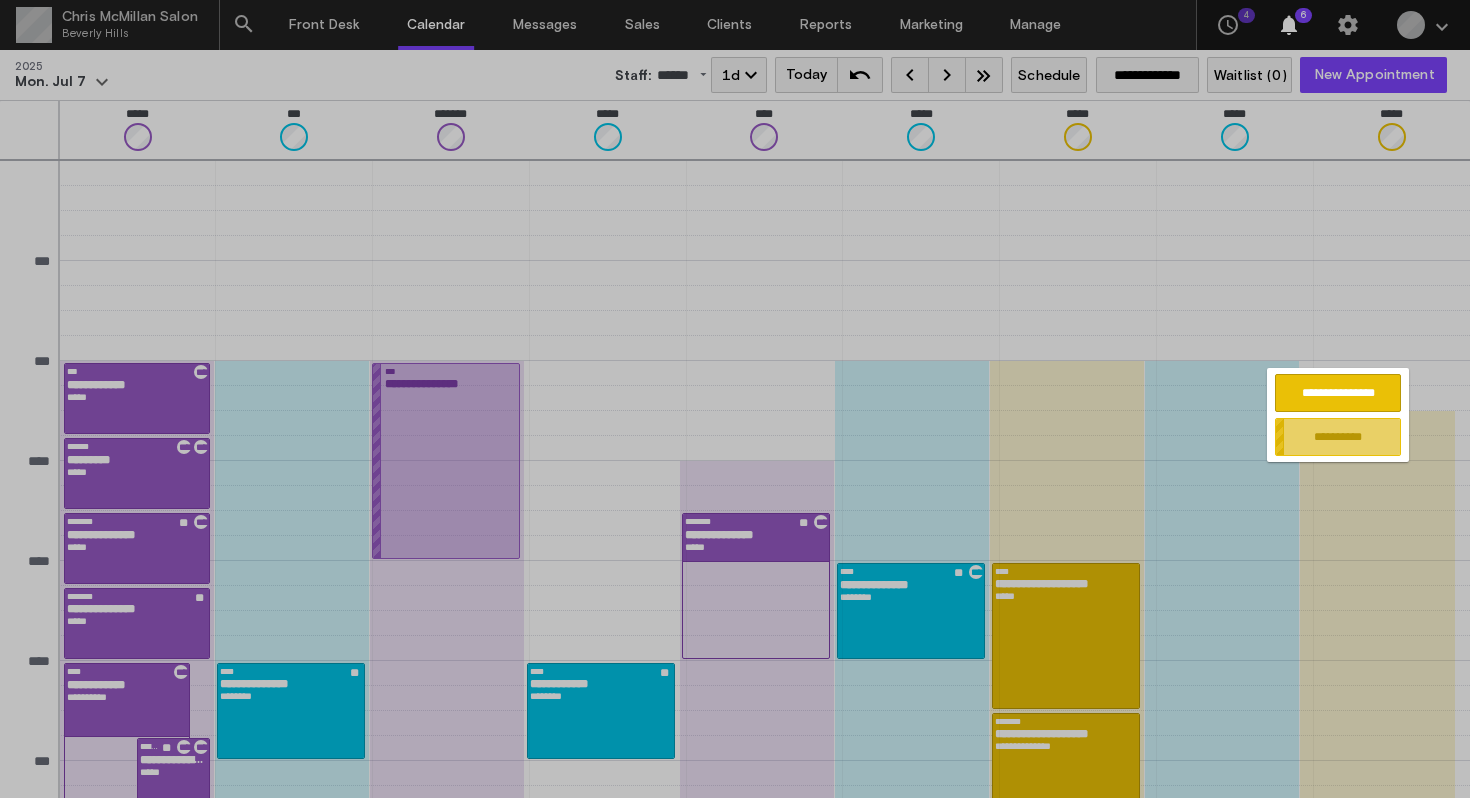 click on "**********" at bounding box center (1338, 437) 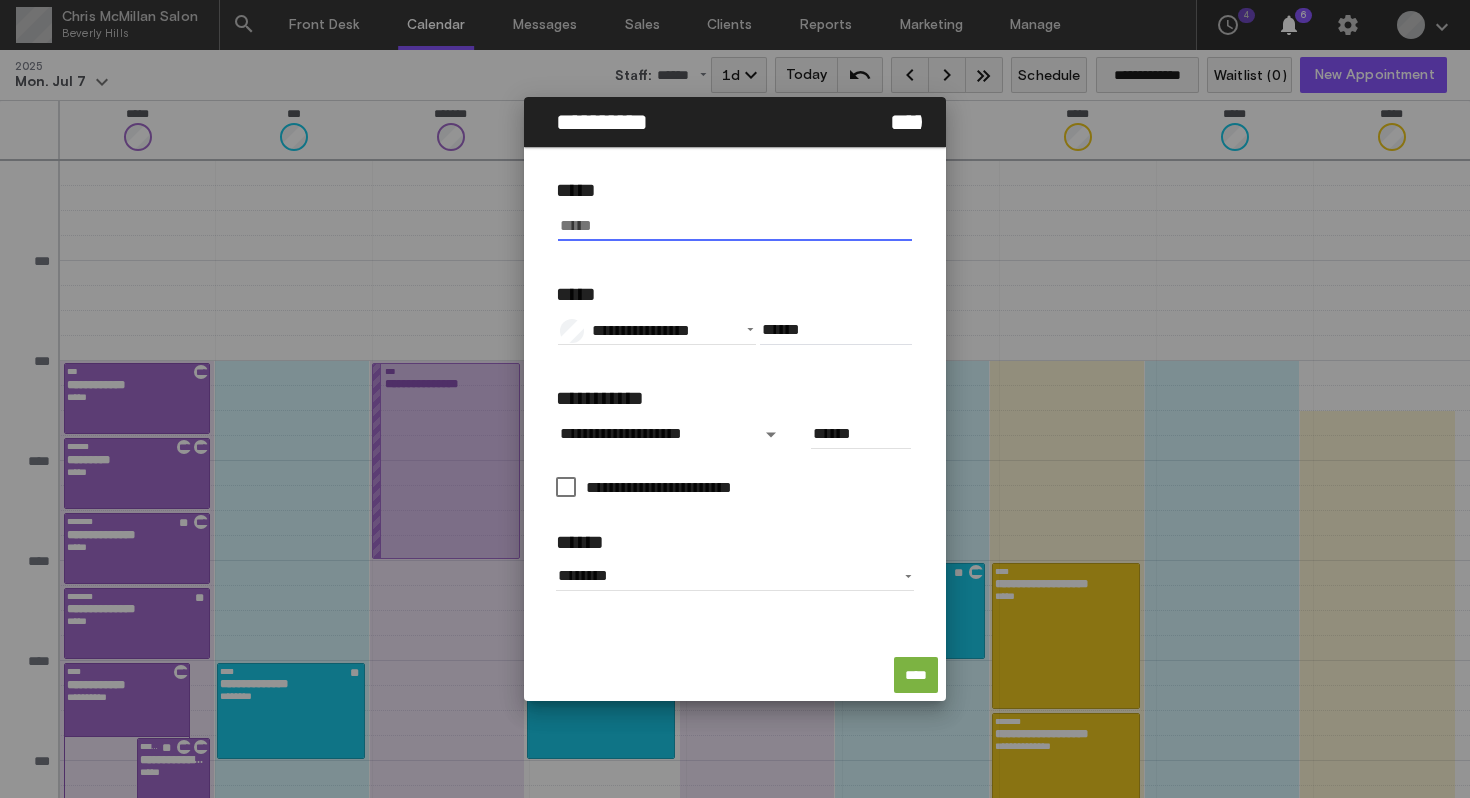 click at bounding box center [735, 226] 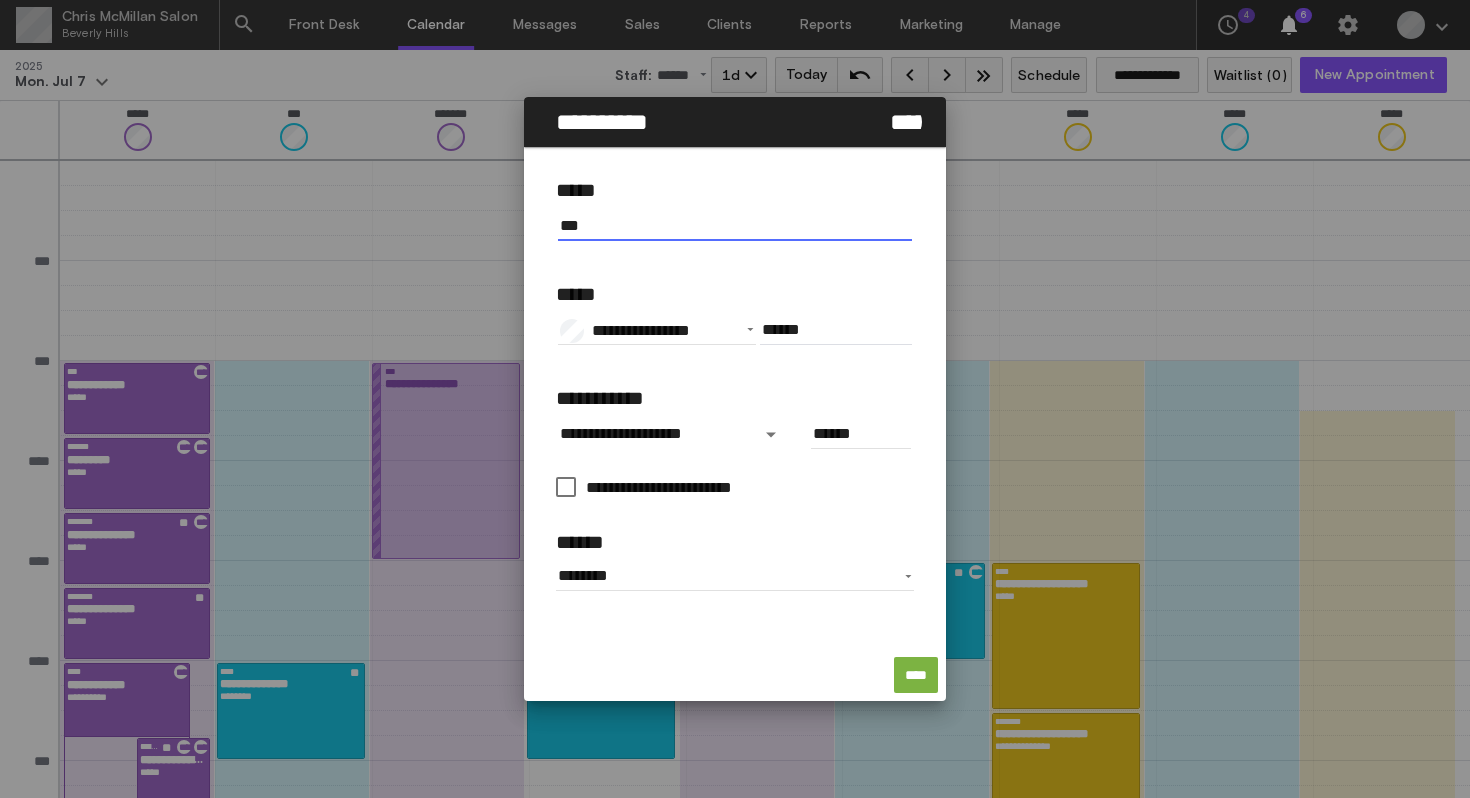 type on "***" 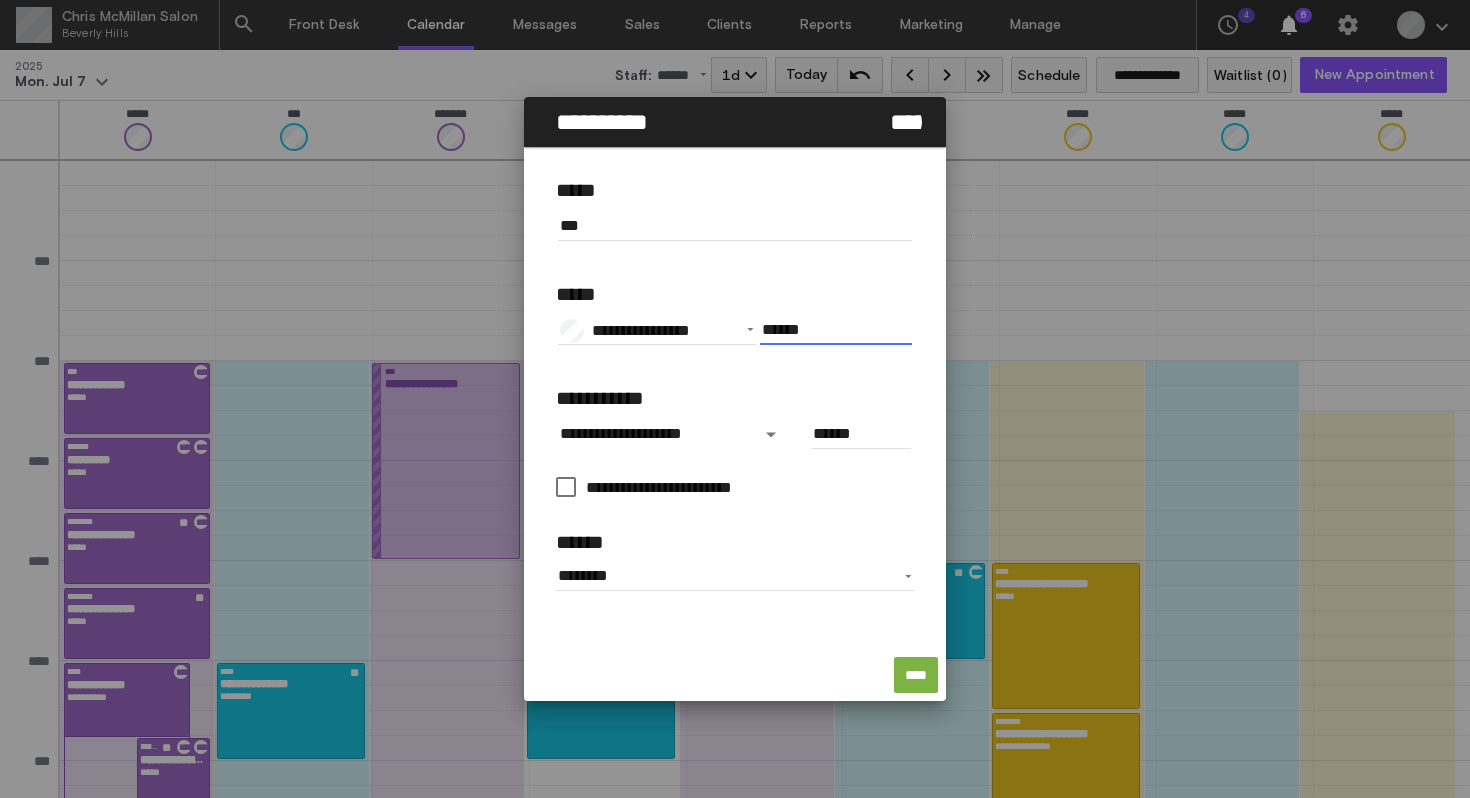 click on "******" at bounding box center [836, 330] 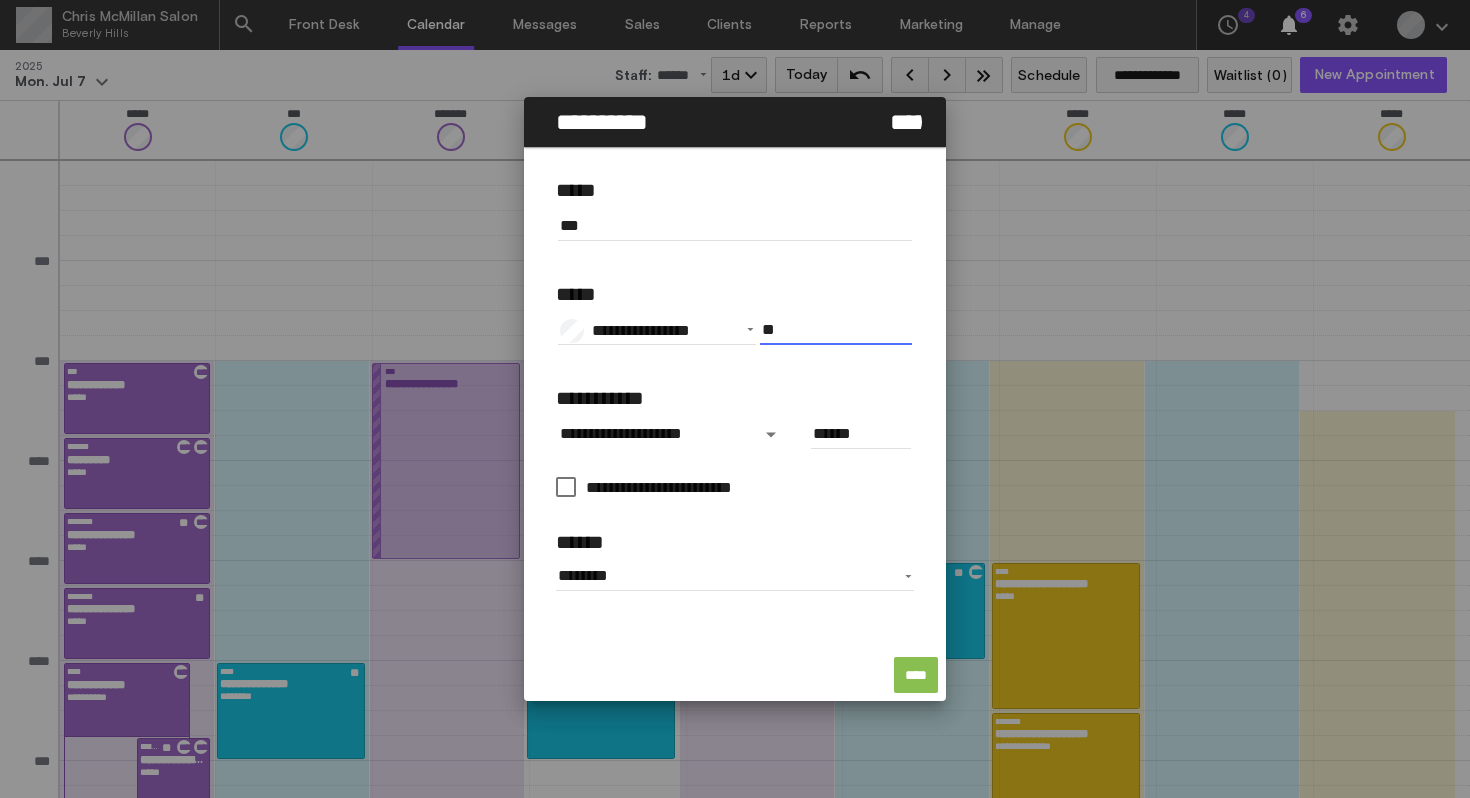 type on "**" 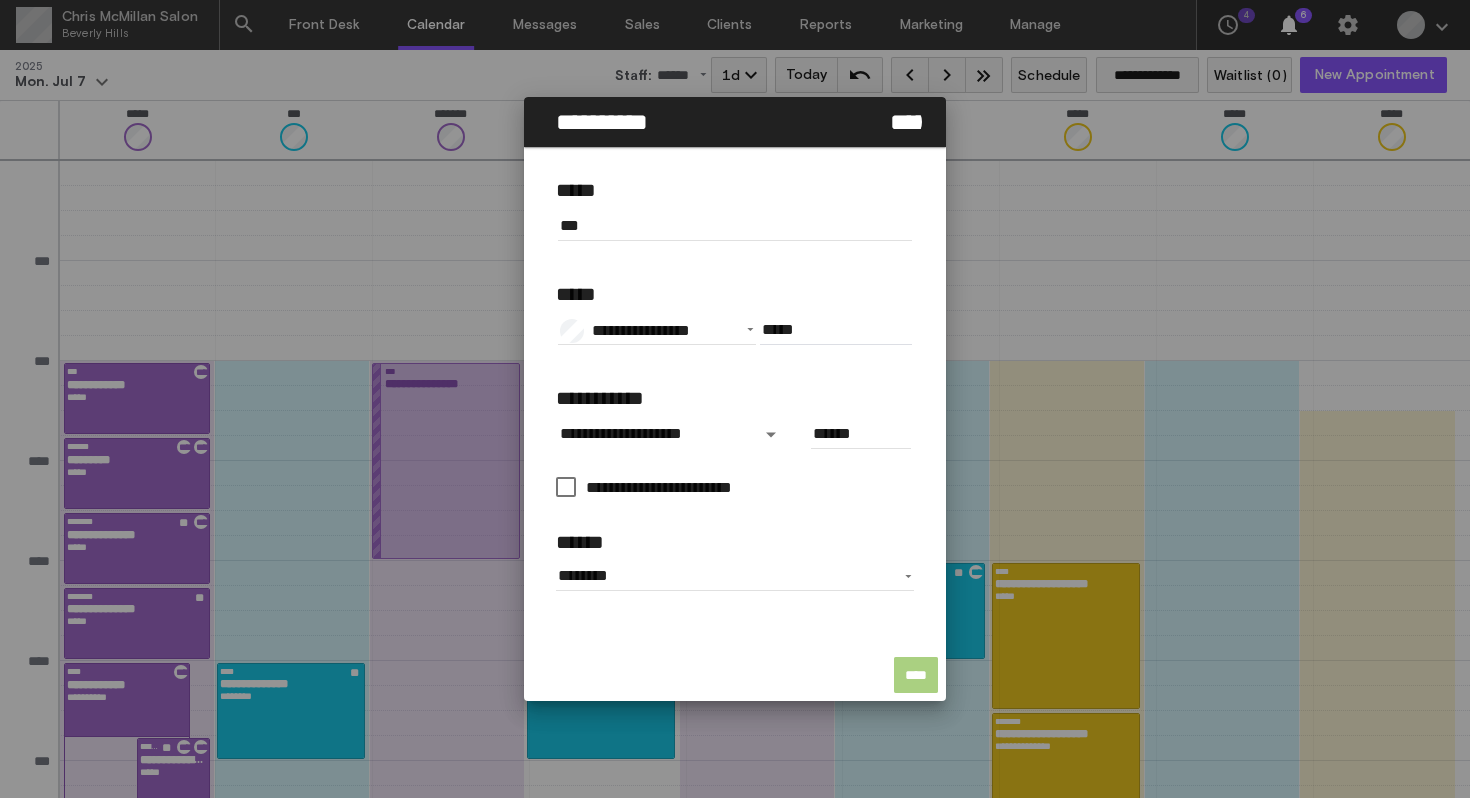 click on "****" at bounding box center (916, 675) 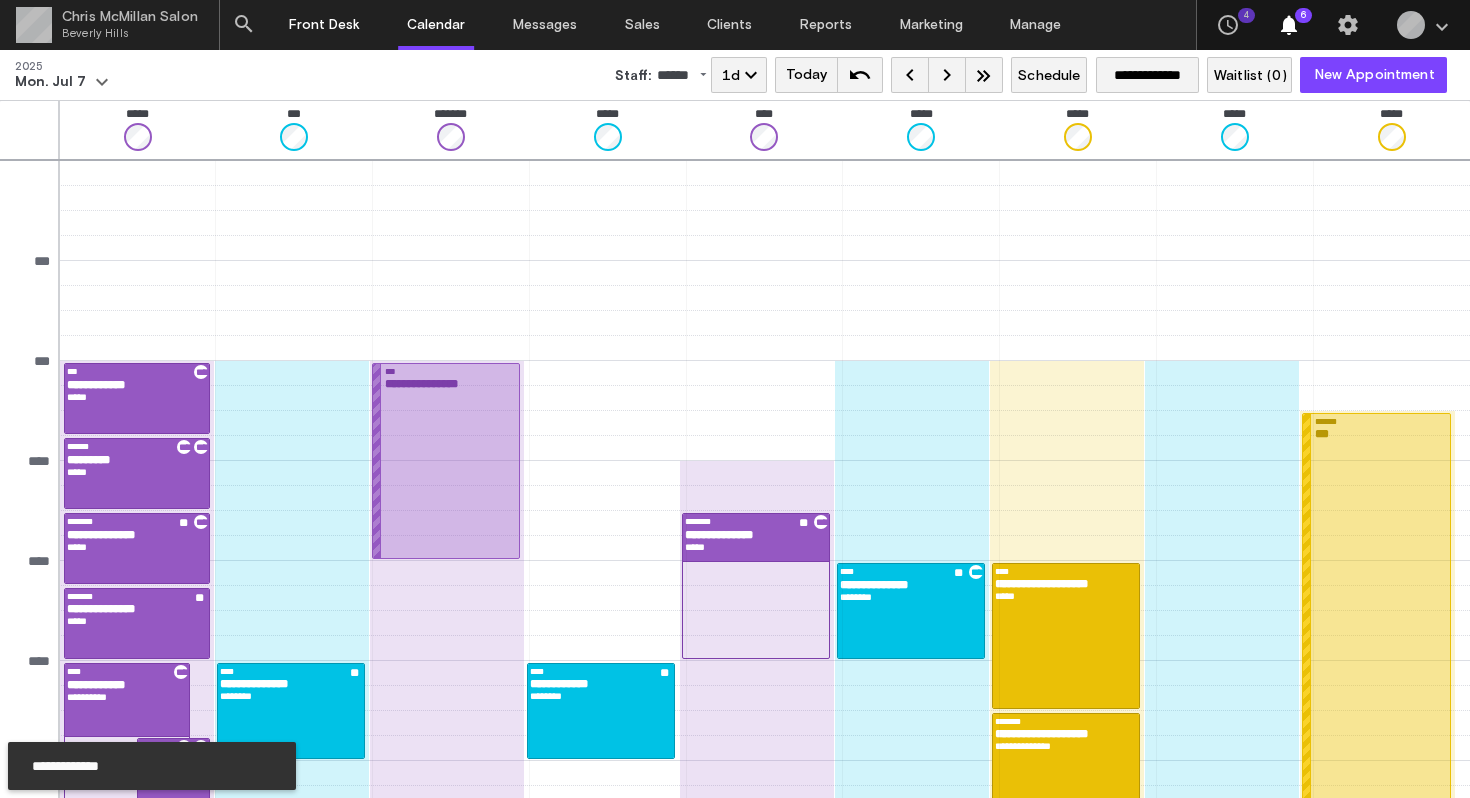 click on "Front Desk" at bounding box center [324, 25] 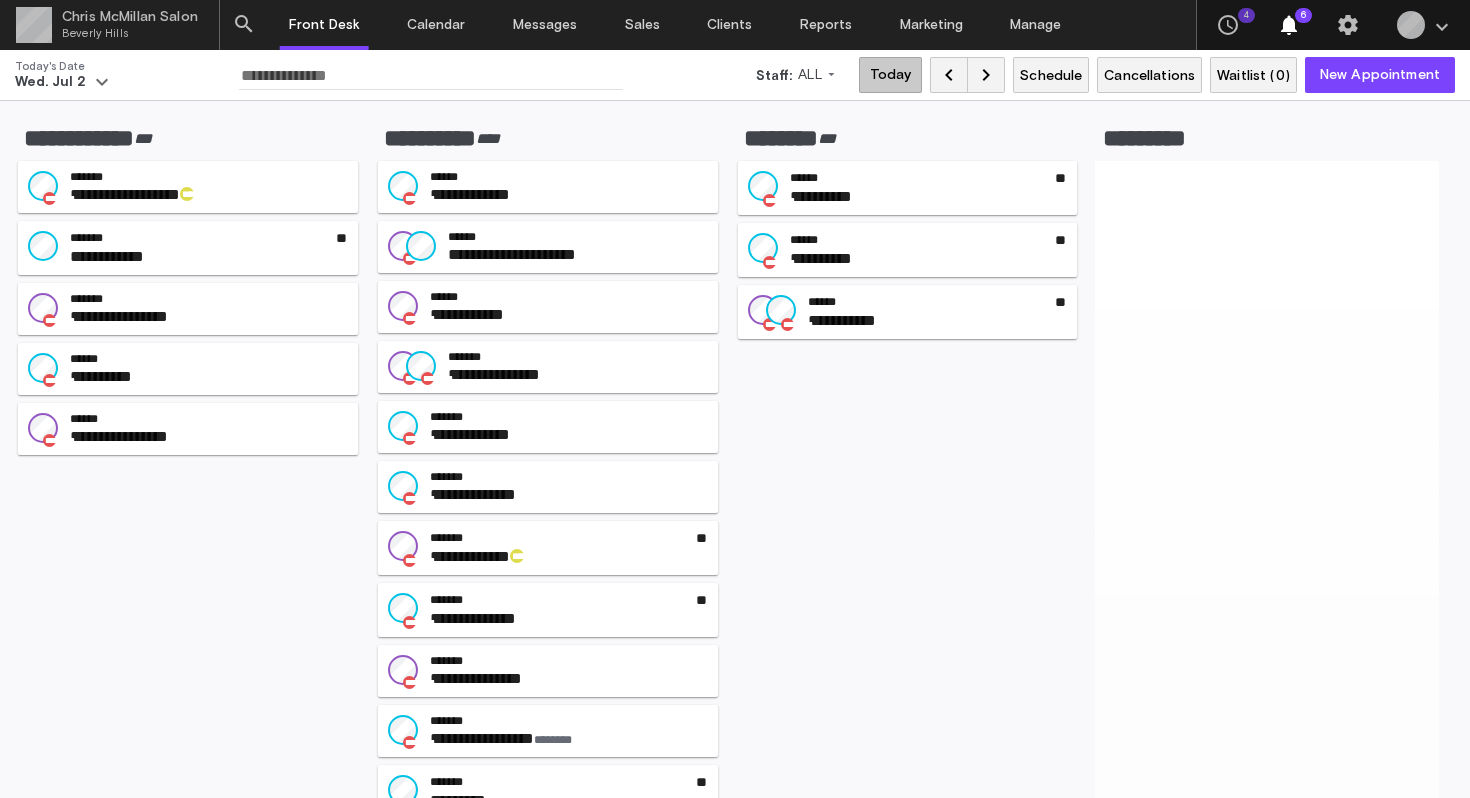 scroll, scrollTop: 677, scrollLeft: 0, axis: vertical 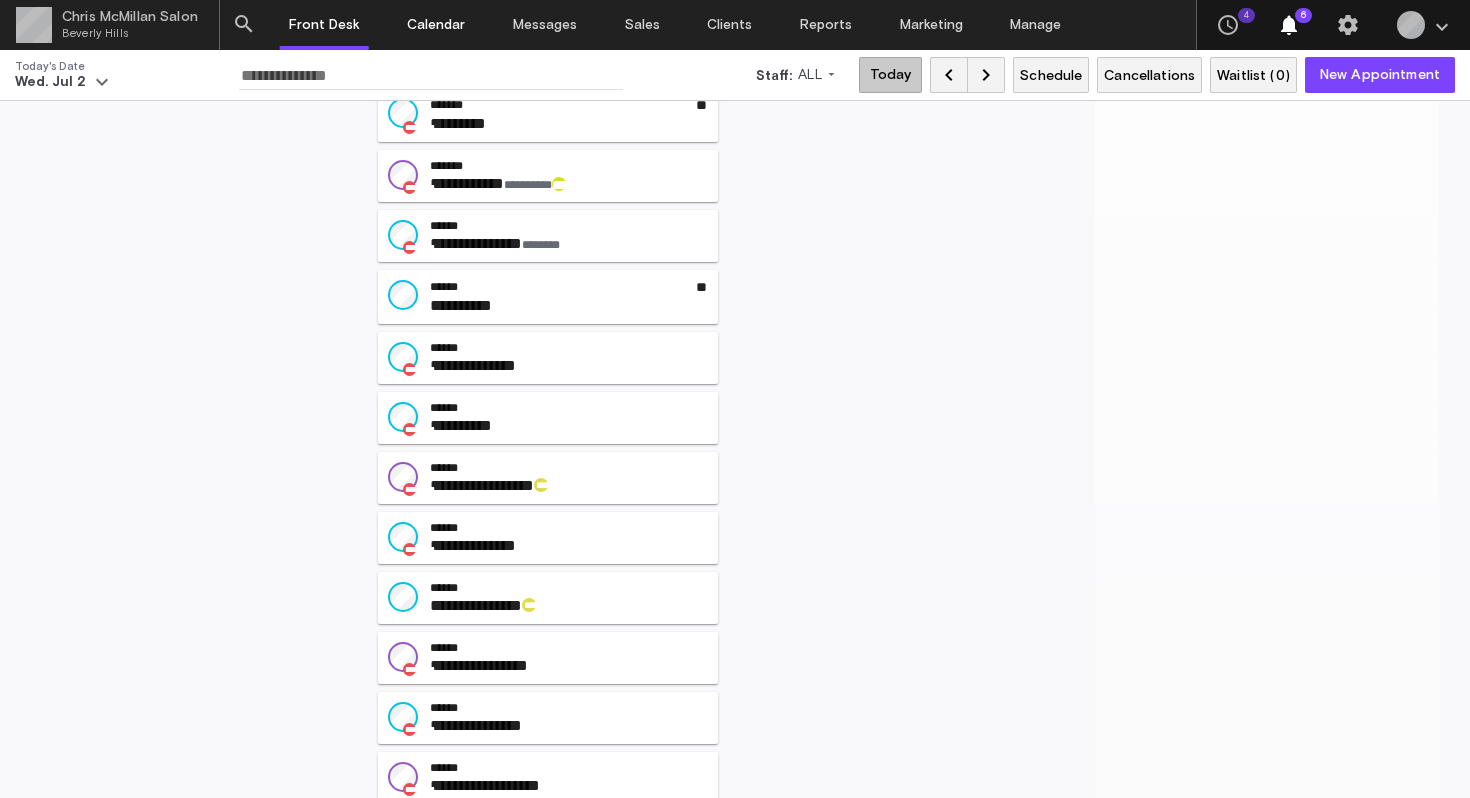 click on "Calendar" at bounding box center [436, 25] 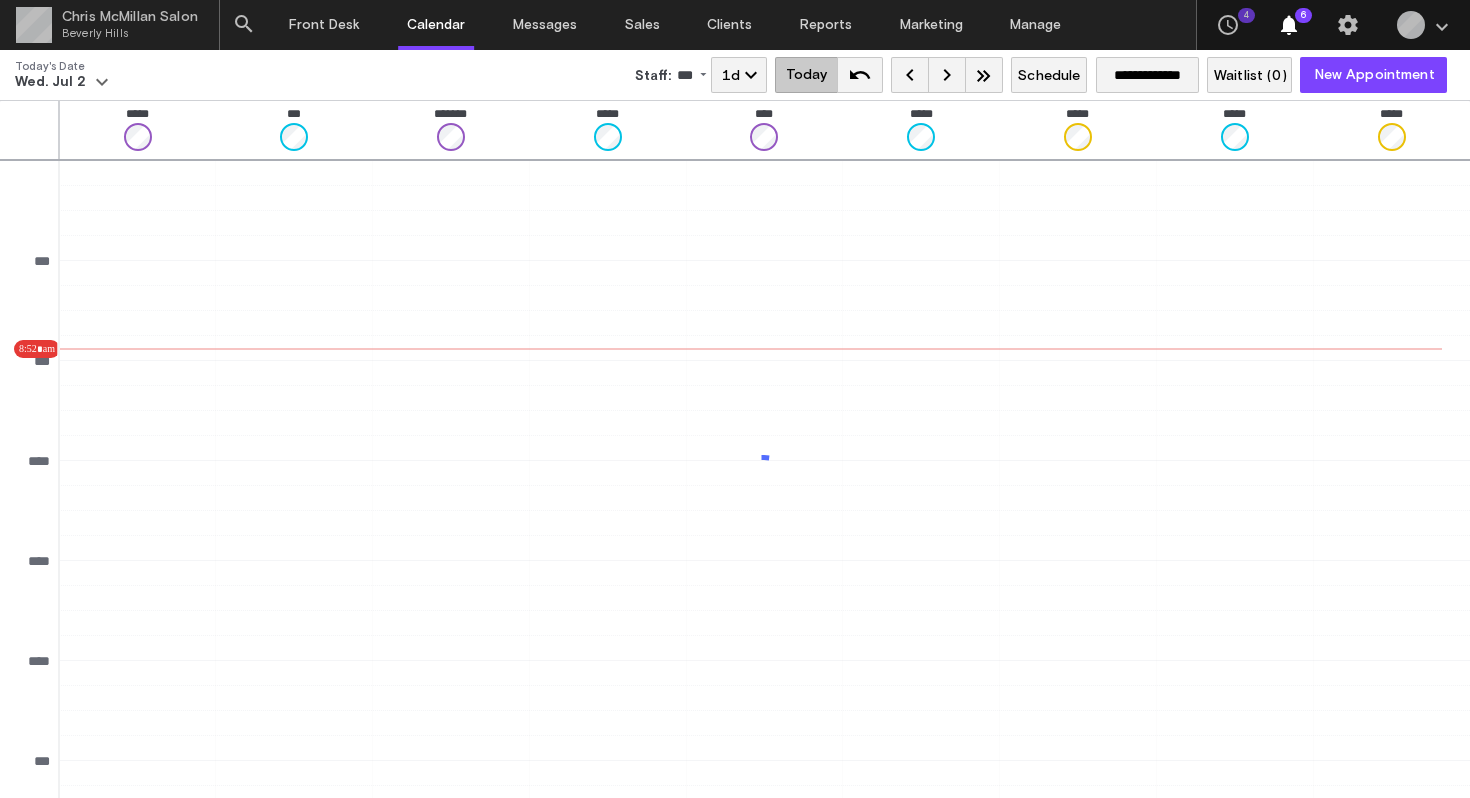 scroll, scrollTop: 0, scrollLeft: 0, axis: both 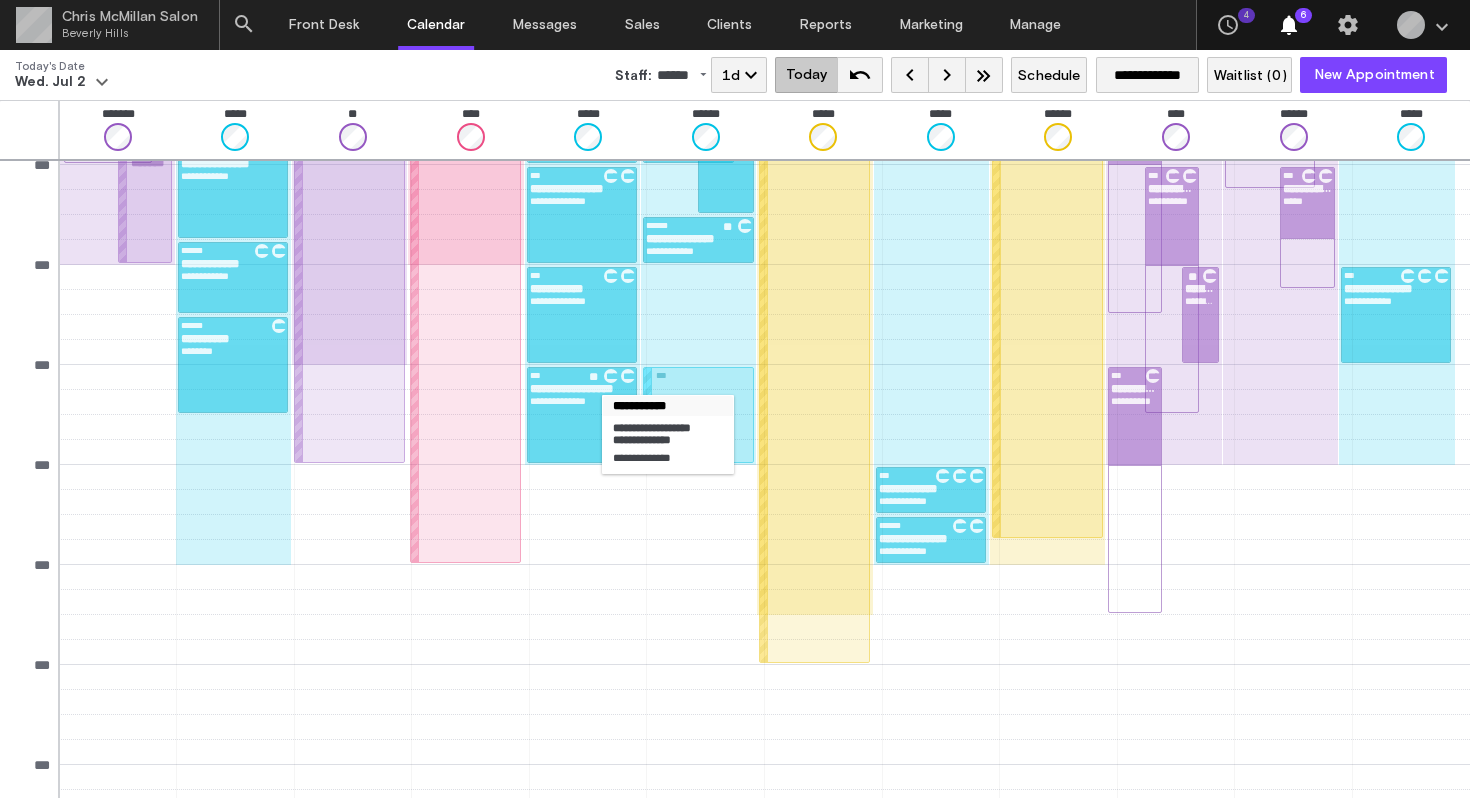 click on "**********" at bounding box center (233, 101) 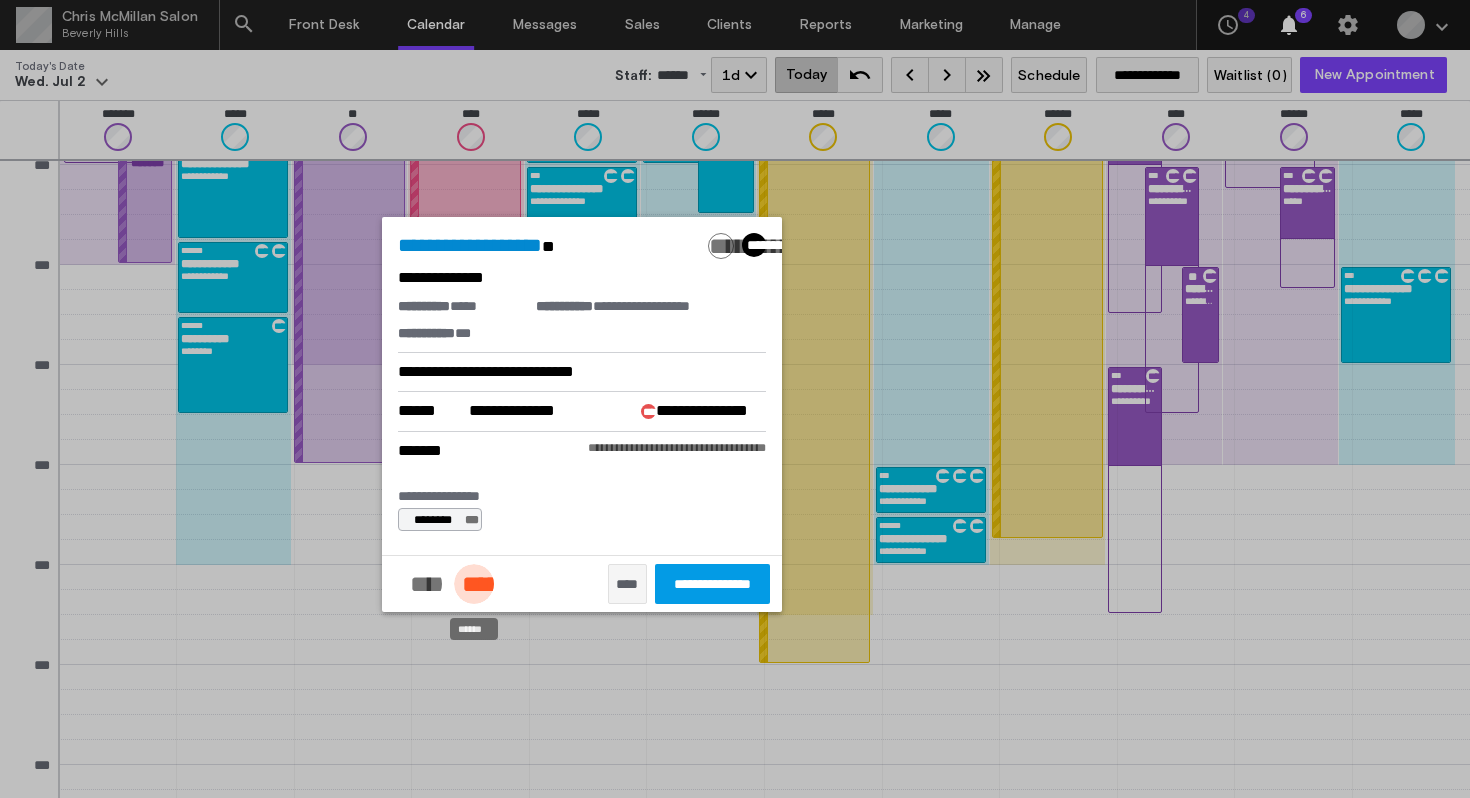 click on "******" at bounding box center (474, 584) 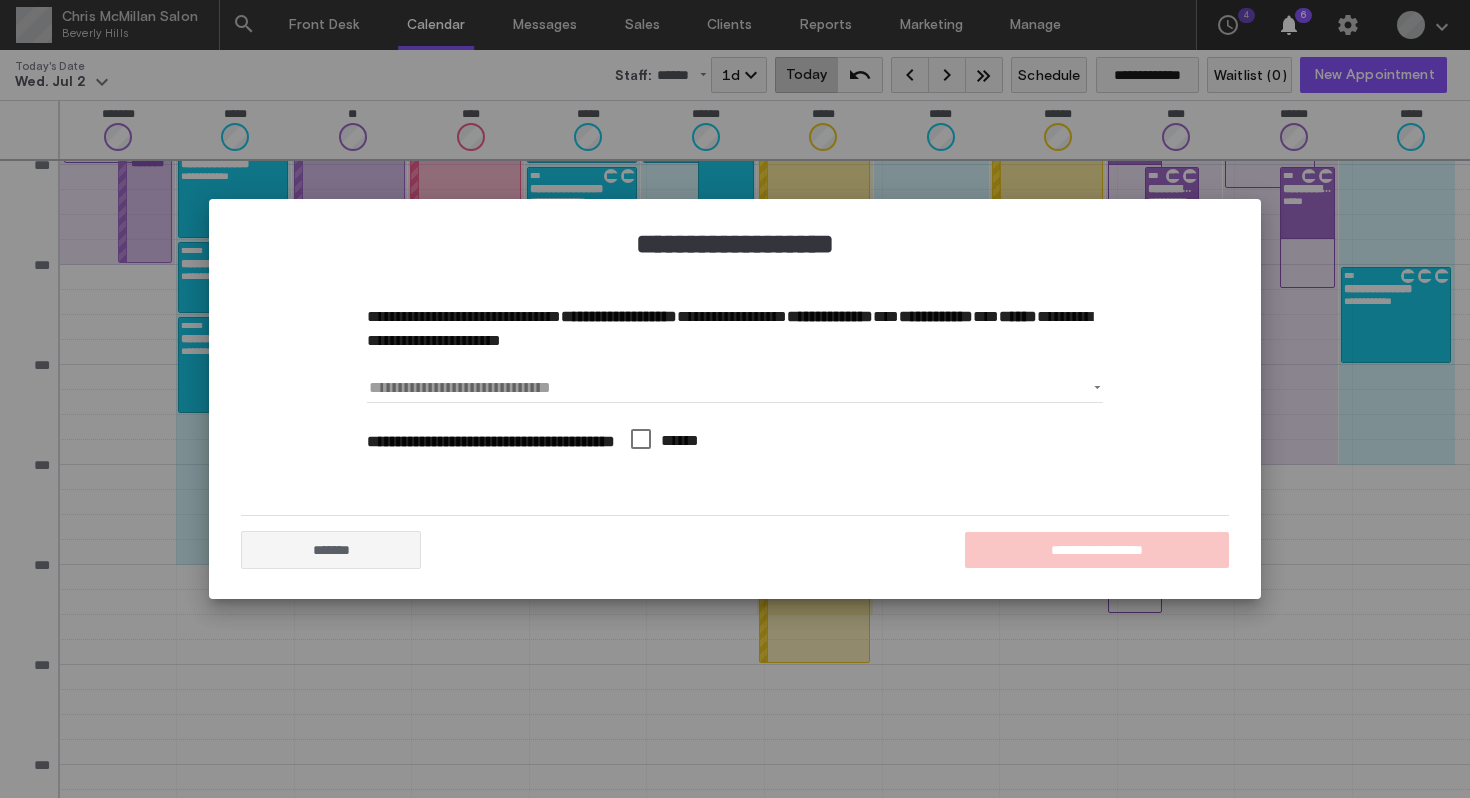 click on "**********" at bounding box center [734, 387] 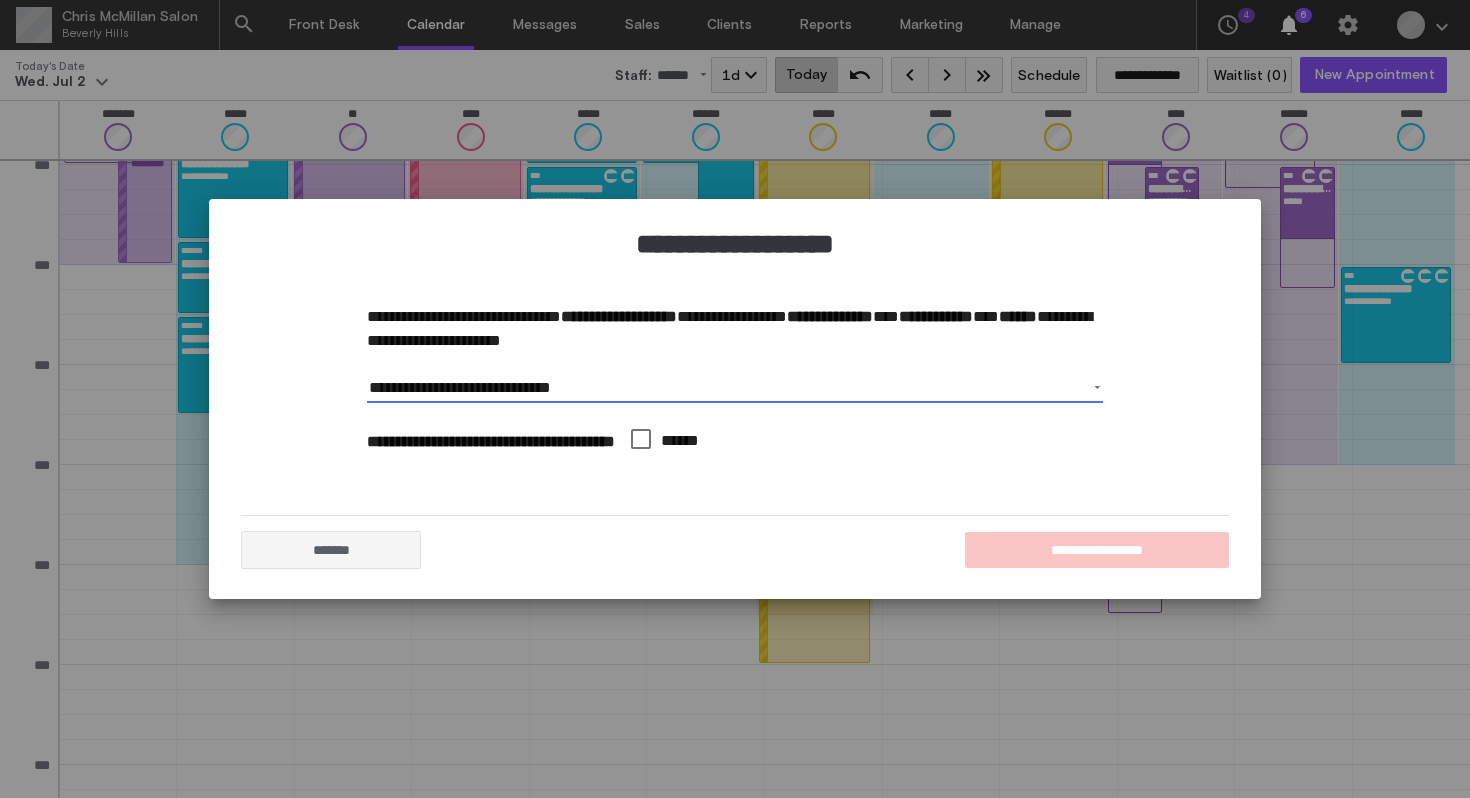 click on "**********" at bounding box center [735, 388] 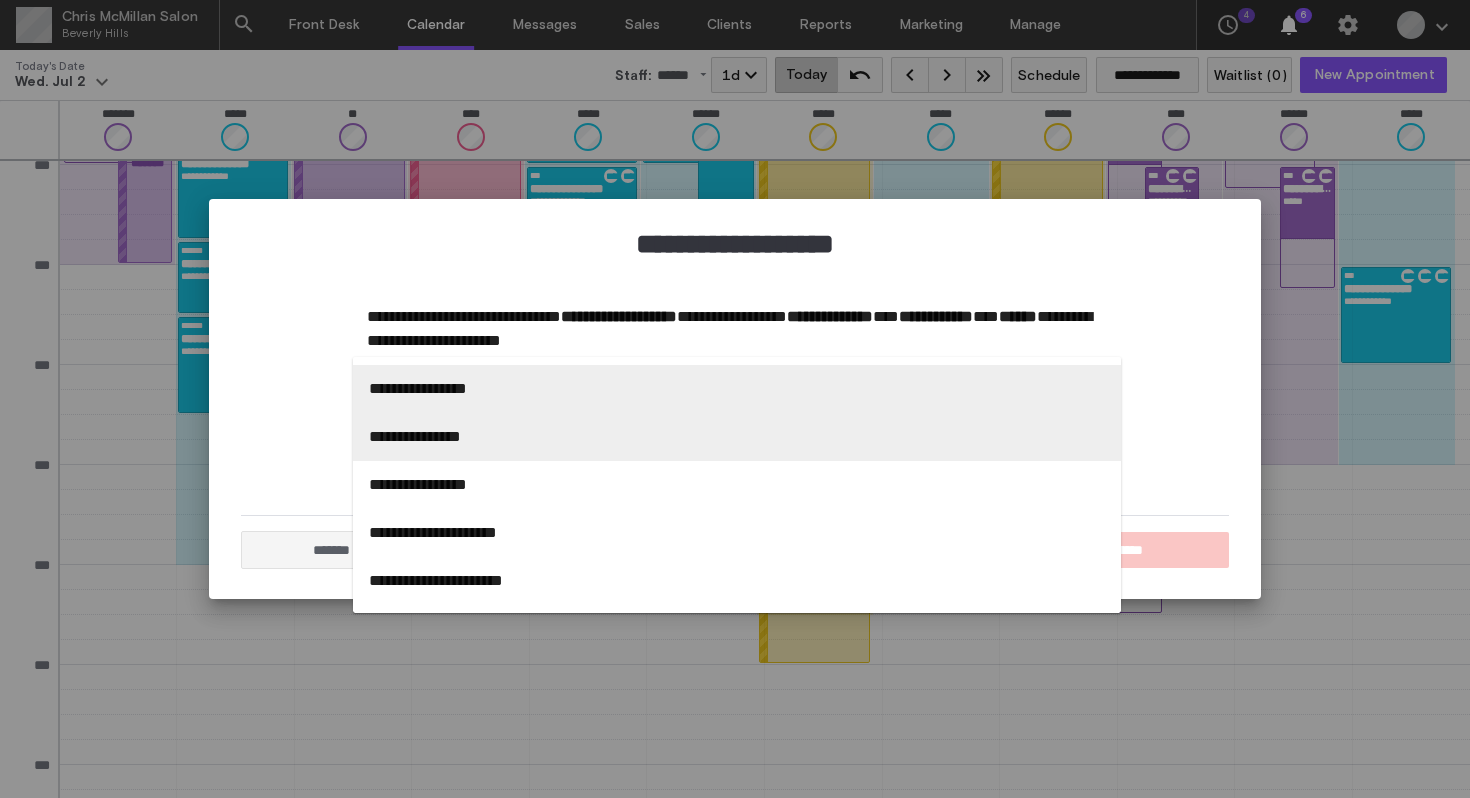 click on "**********" at bounding box center [737, 437] 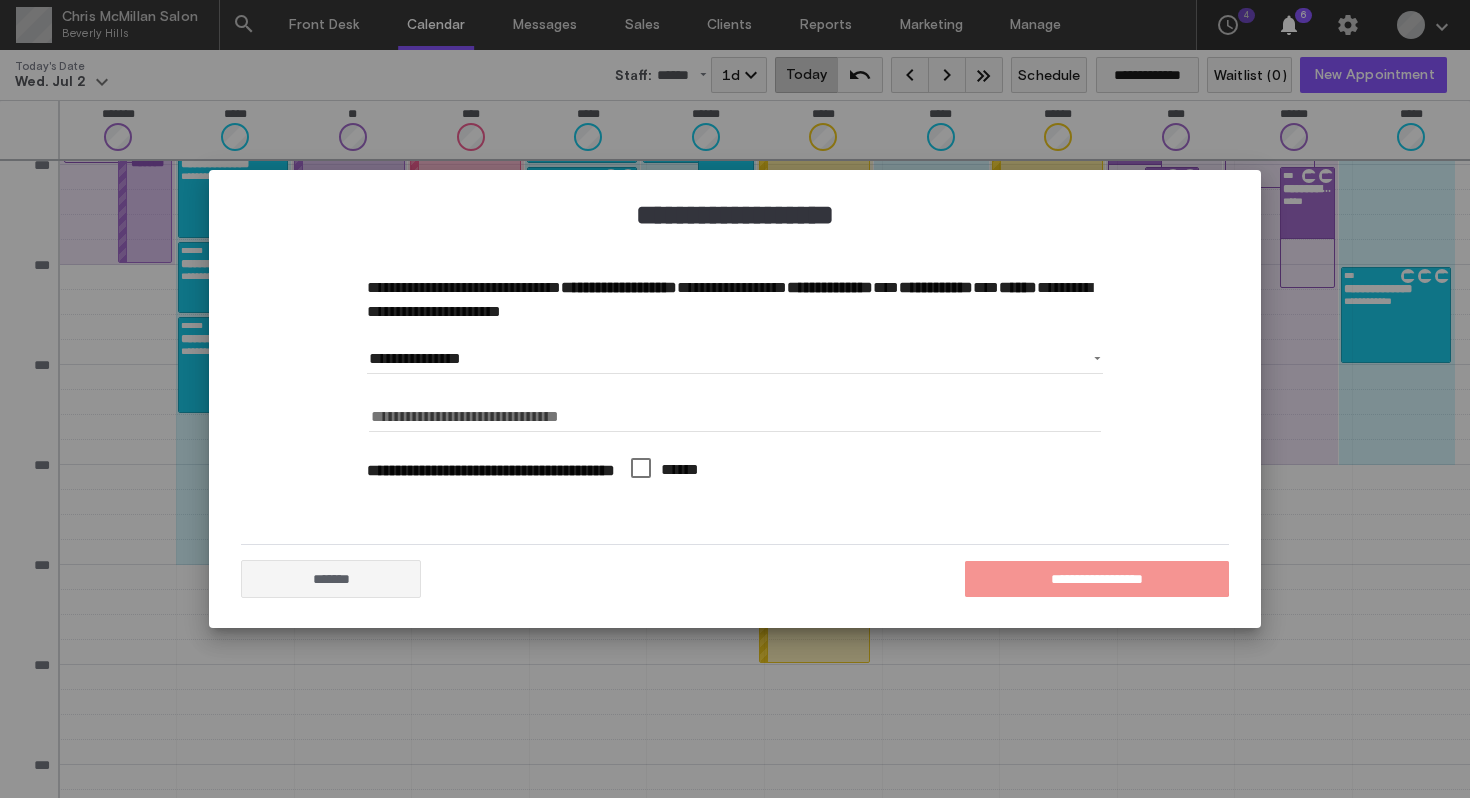 click on "**********" at bounding box center [1096, 579] 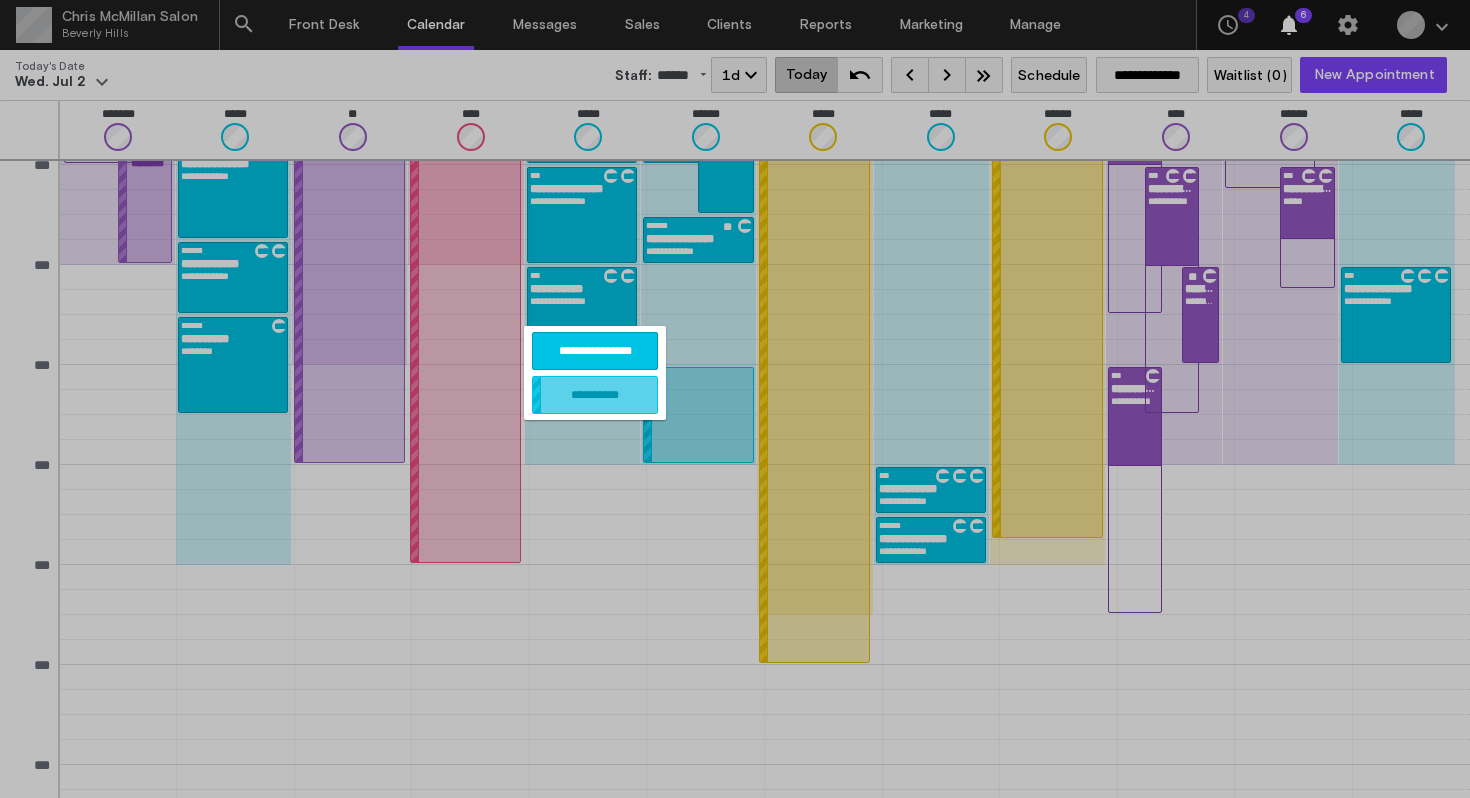click on "**********" at bounding box center (595, 395) 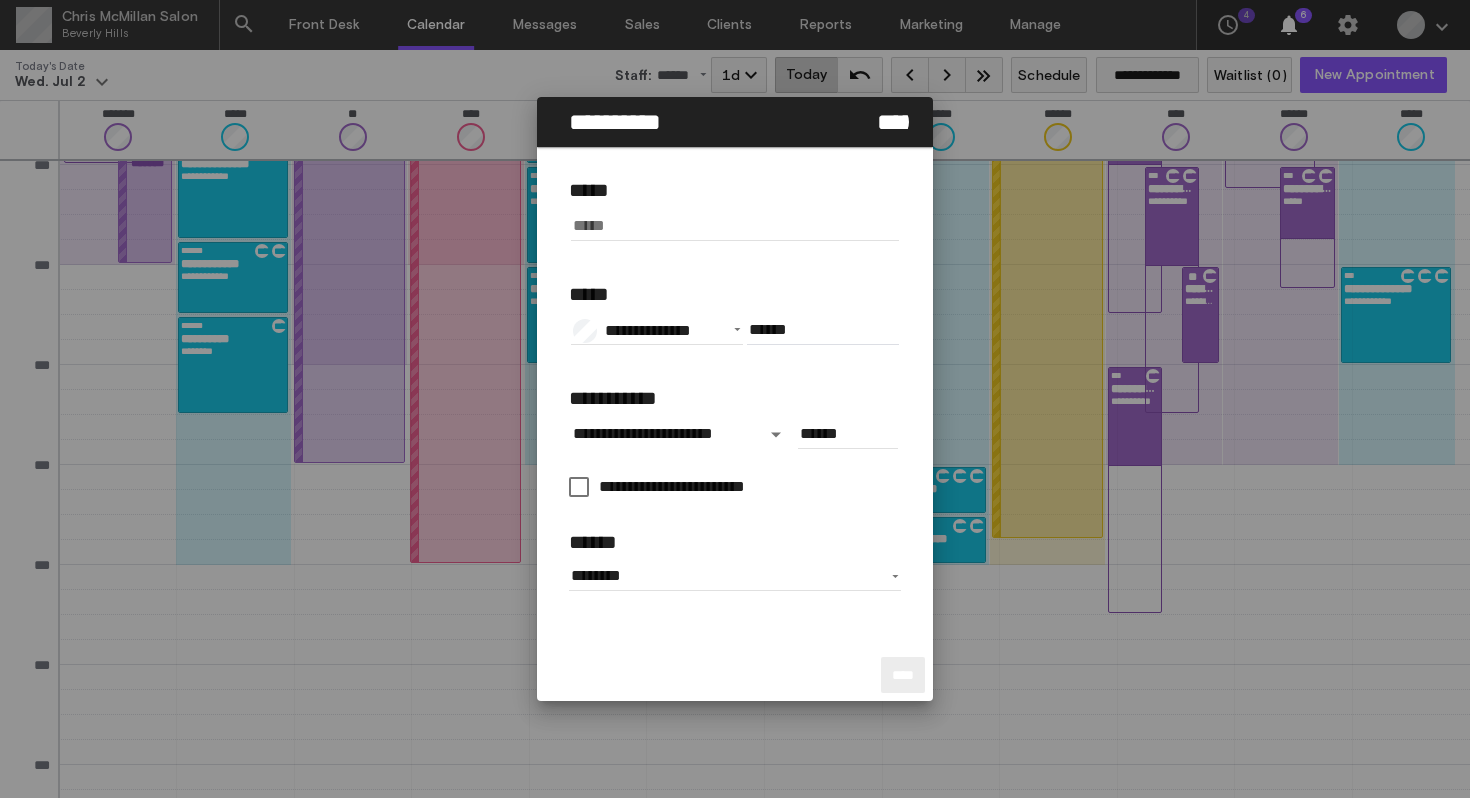 click on "**********" at bounding box center (735, 399) 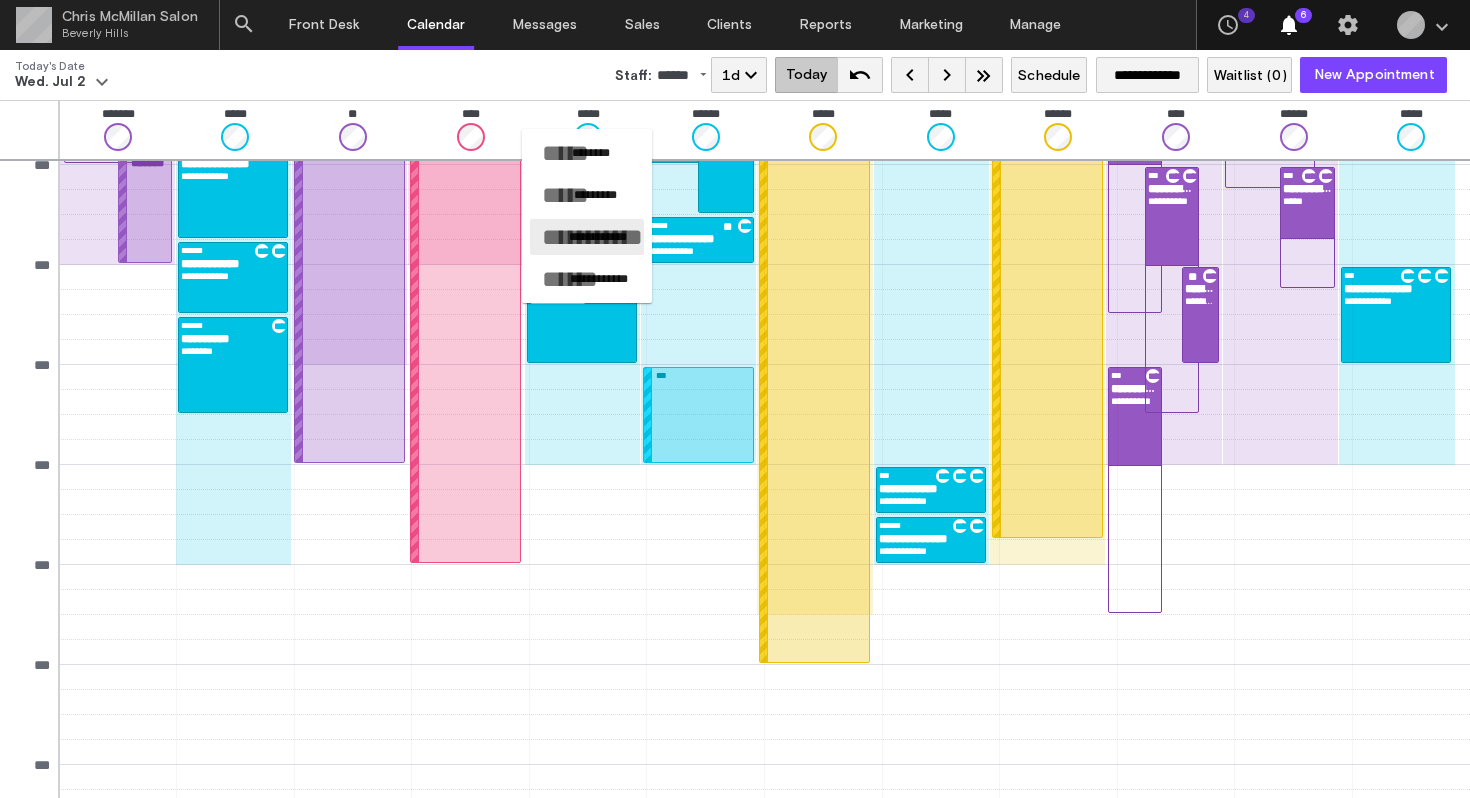 click on "**********" at bounding box center [598, 237] 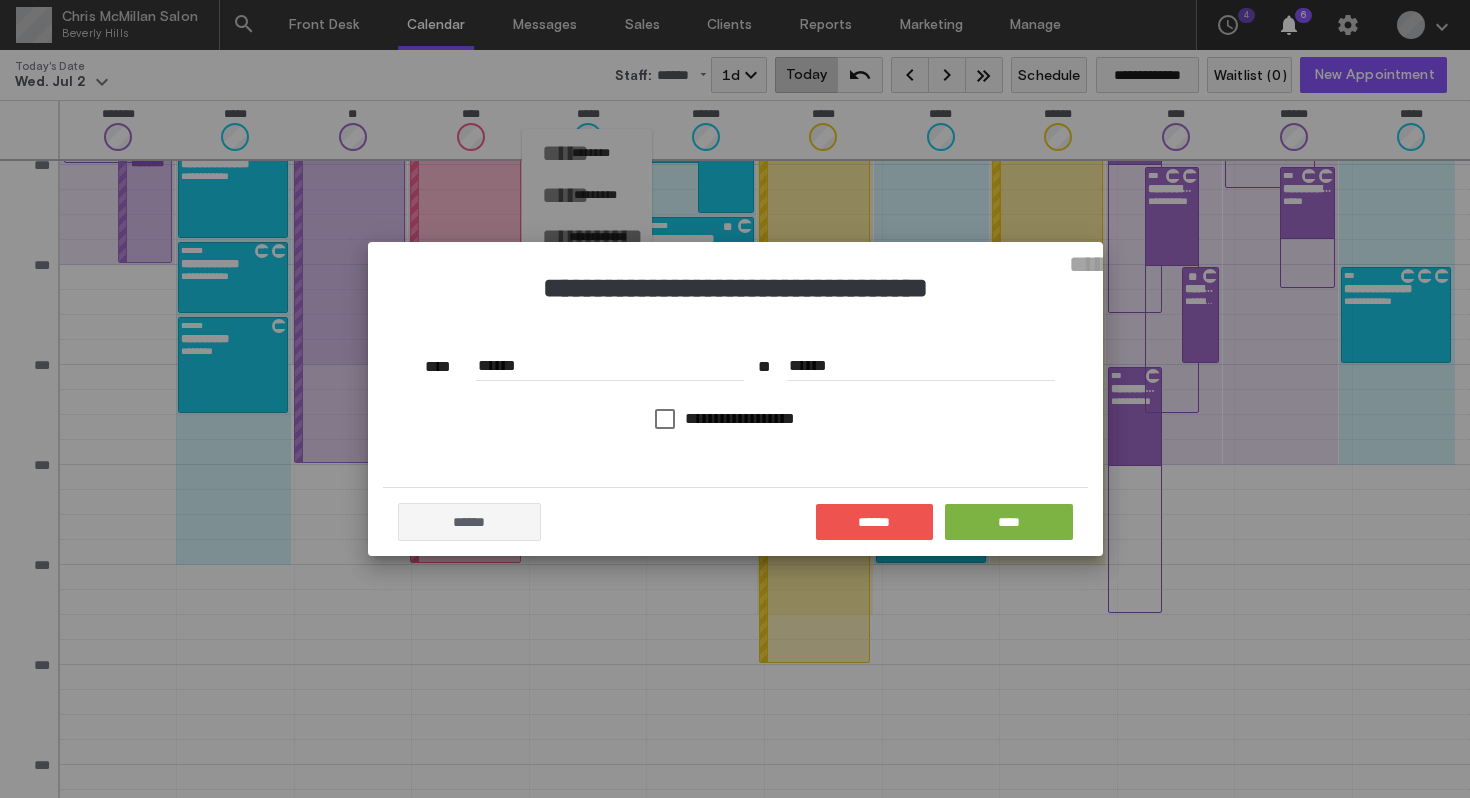 click on "******" at bounding box center [921, 366] 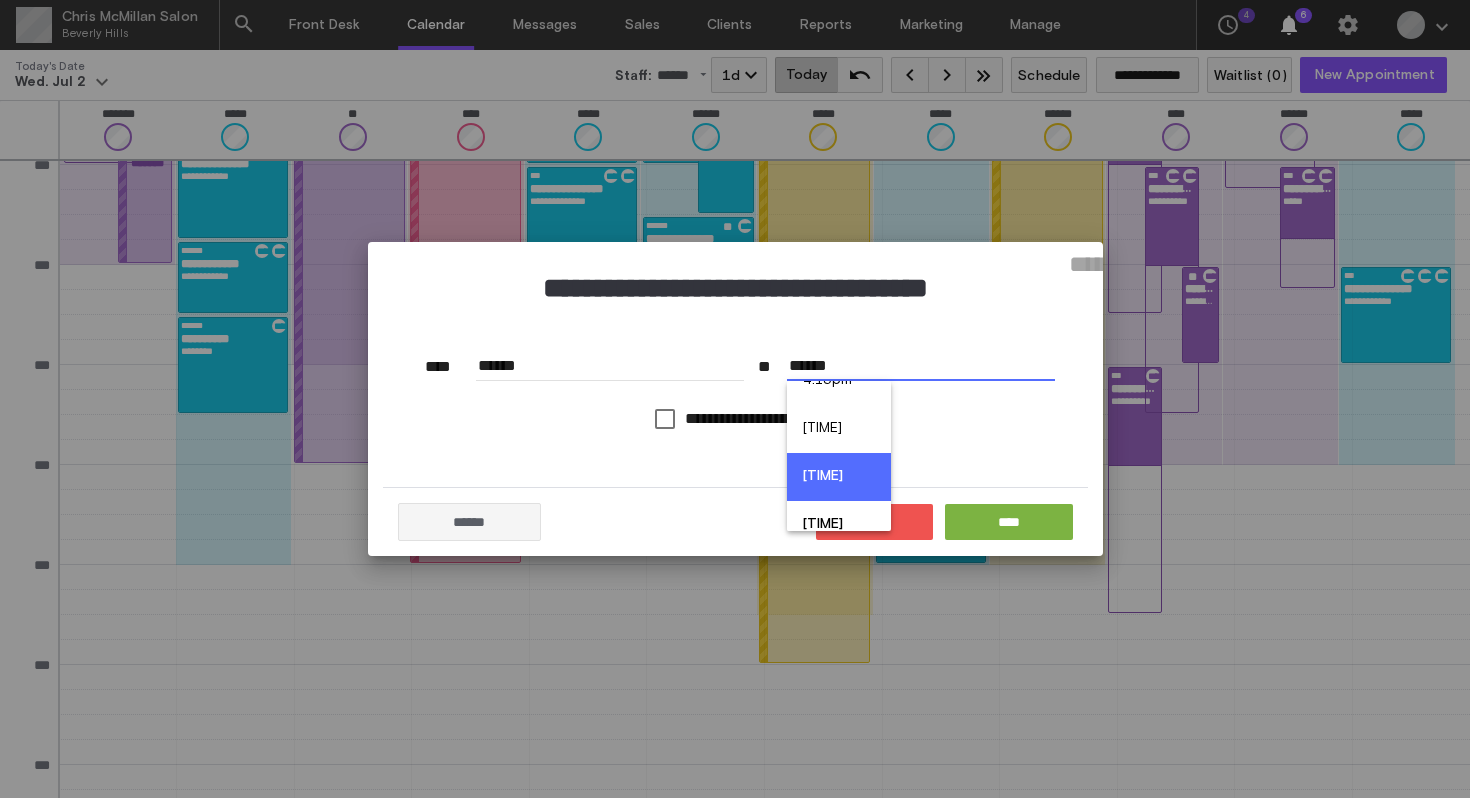 scroll, scrollTop: 3055, scrollLeft: 0, axis: vertical 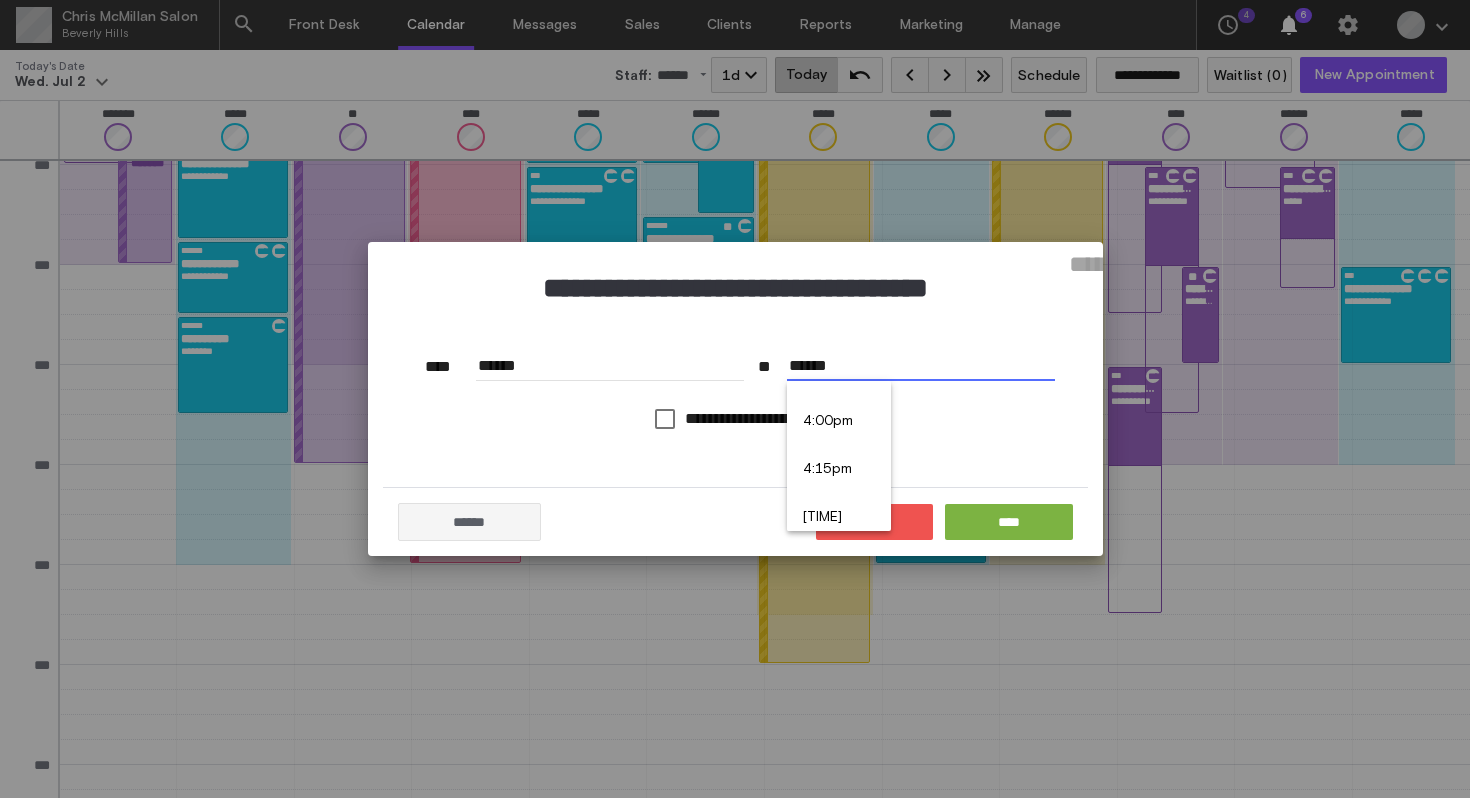click on "4:00pm" at bounding box center (839, 422) 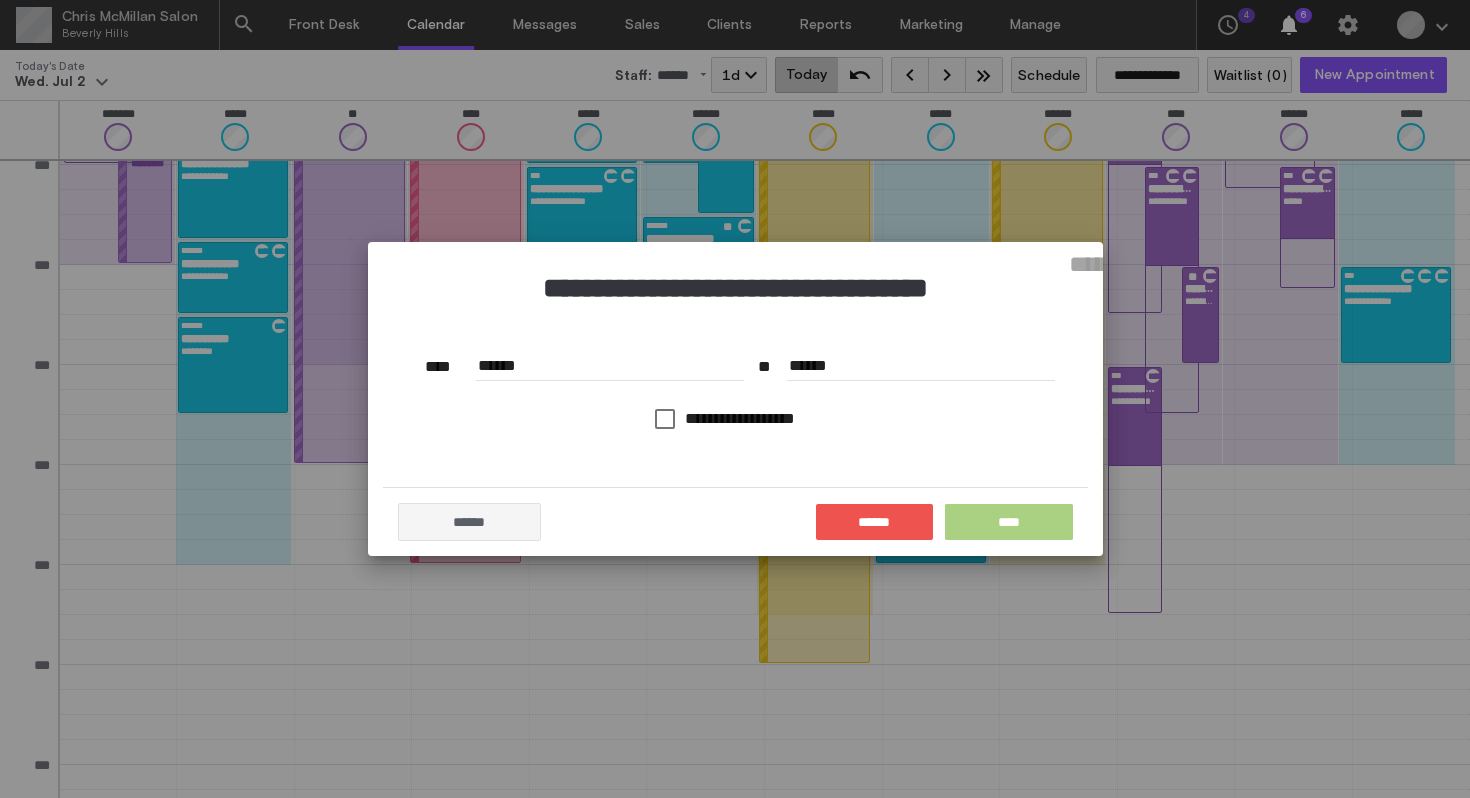 click on "****" at bounding box center (1009, 522) 